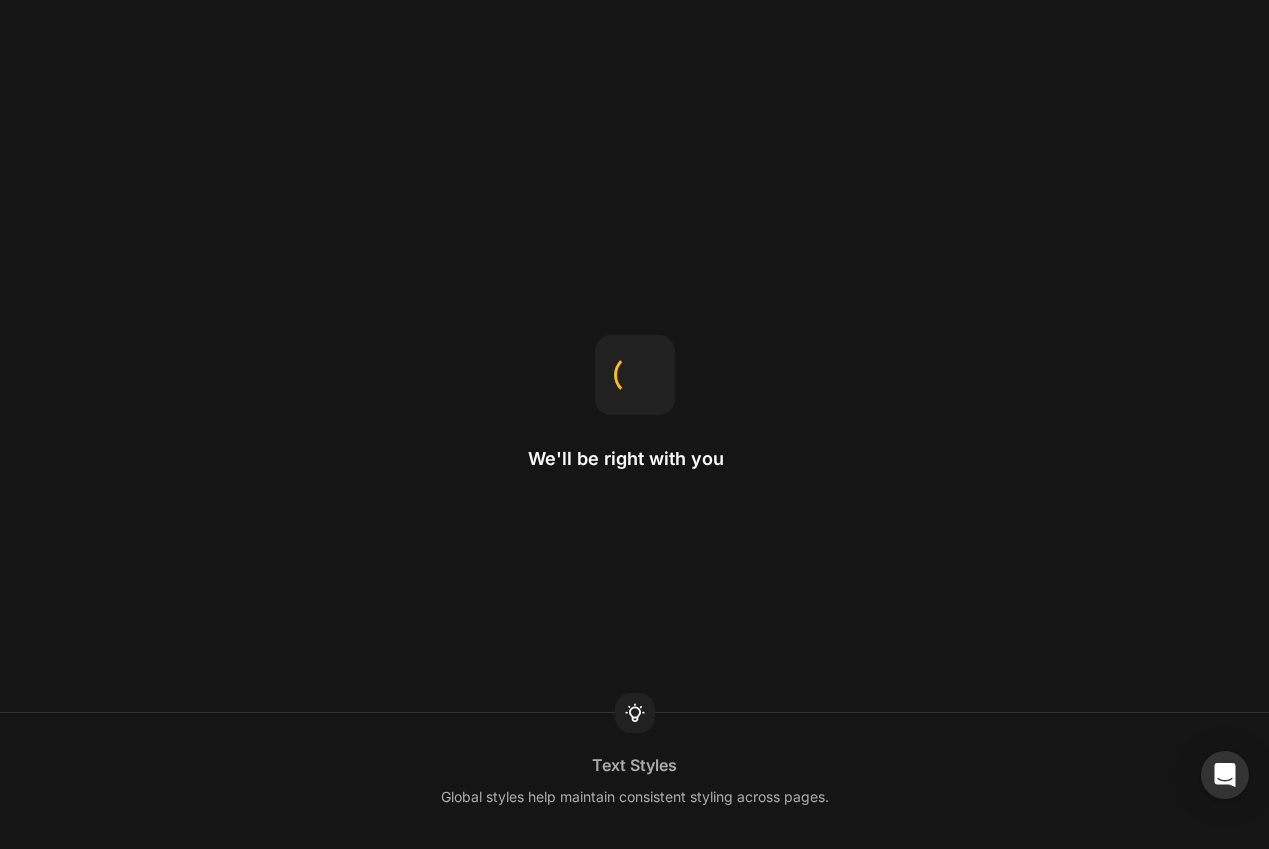 scroll, scrollTop: 0, scrollLeft: 0, axis: both 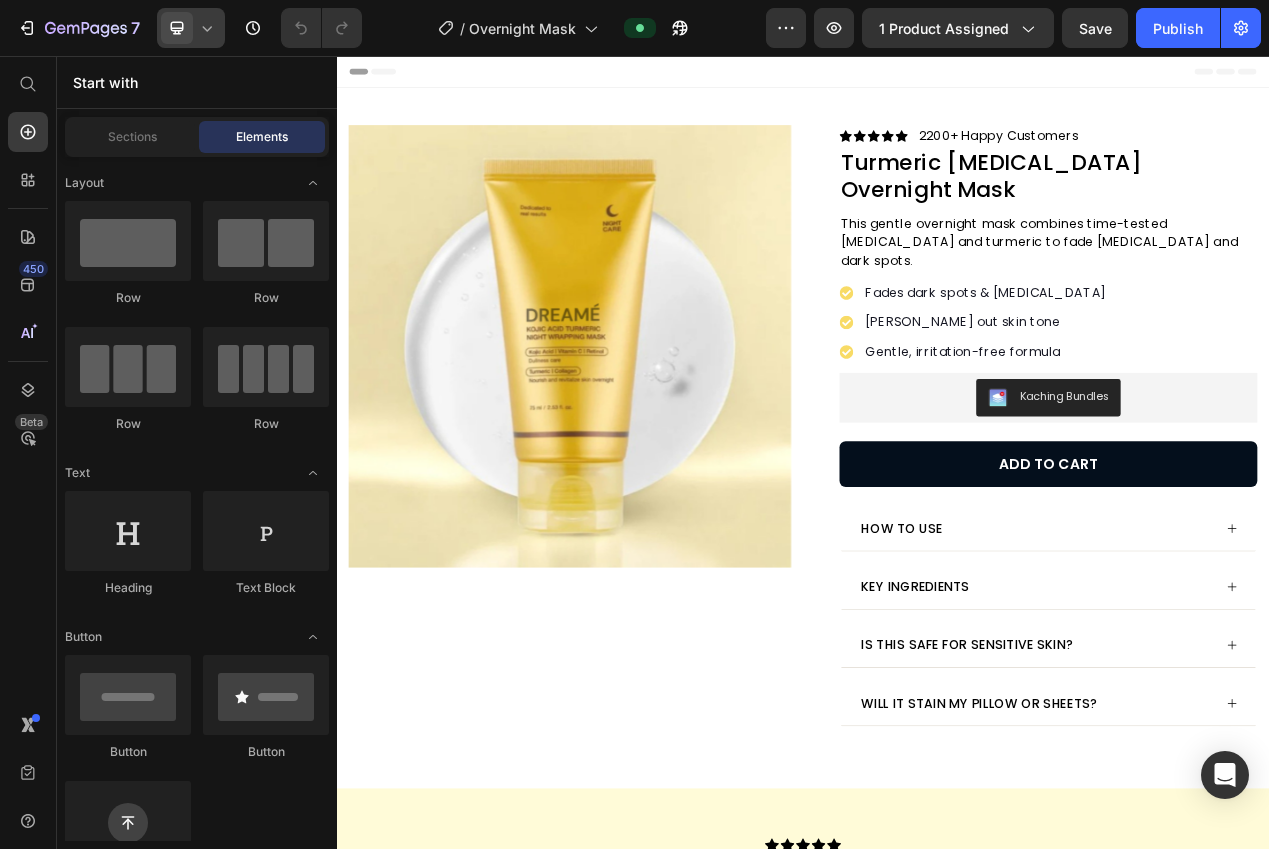 click 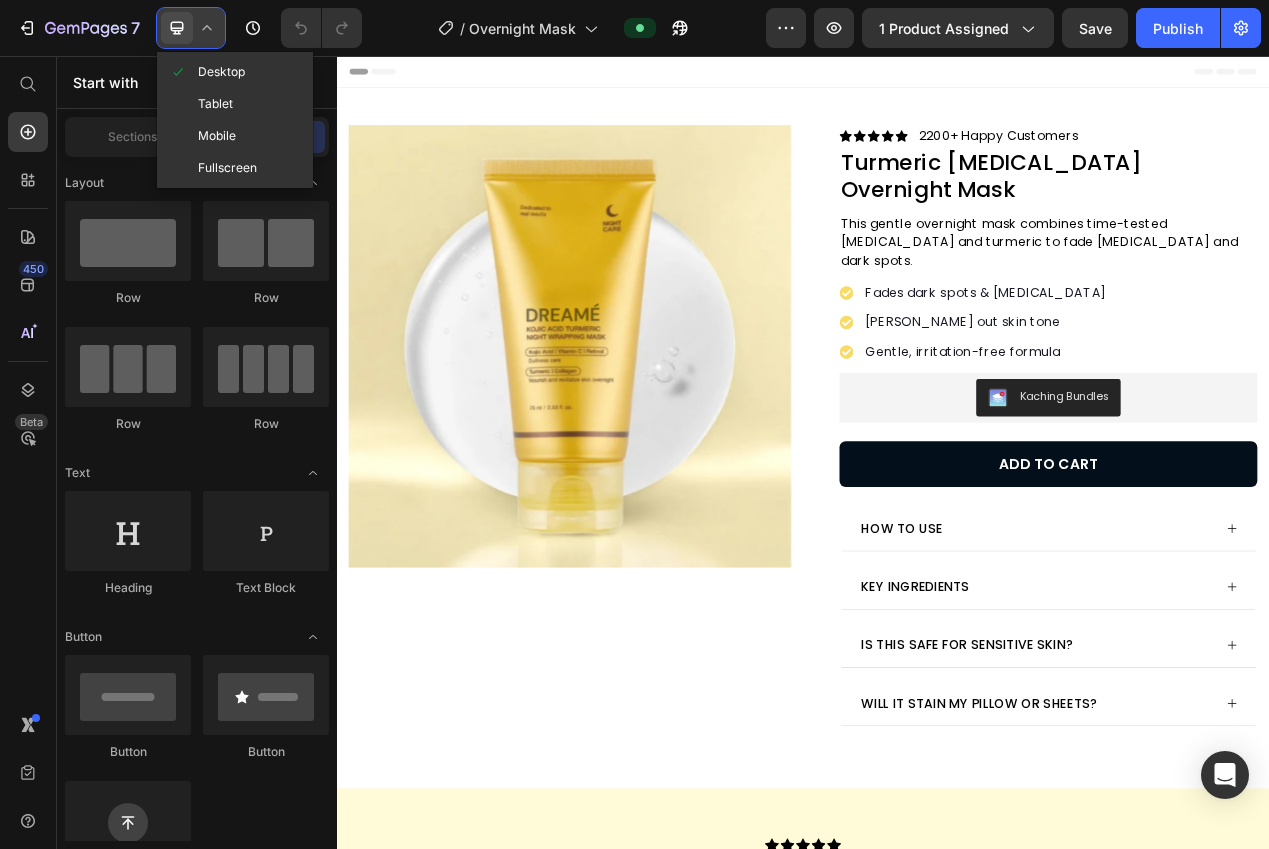 drag, startPoint x: 210, startPoint y: 136, endPoint x: 307, endPoint y: 145, distance: 97.41663 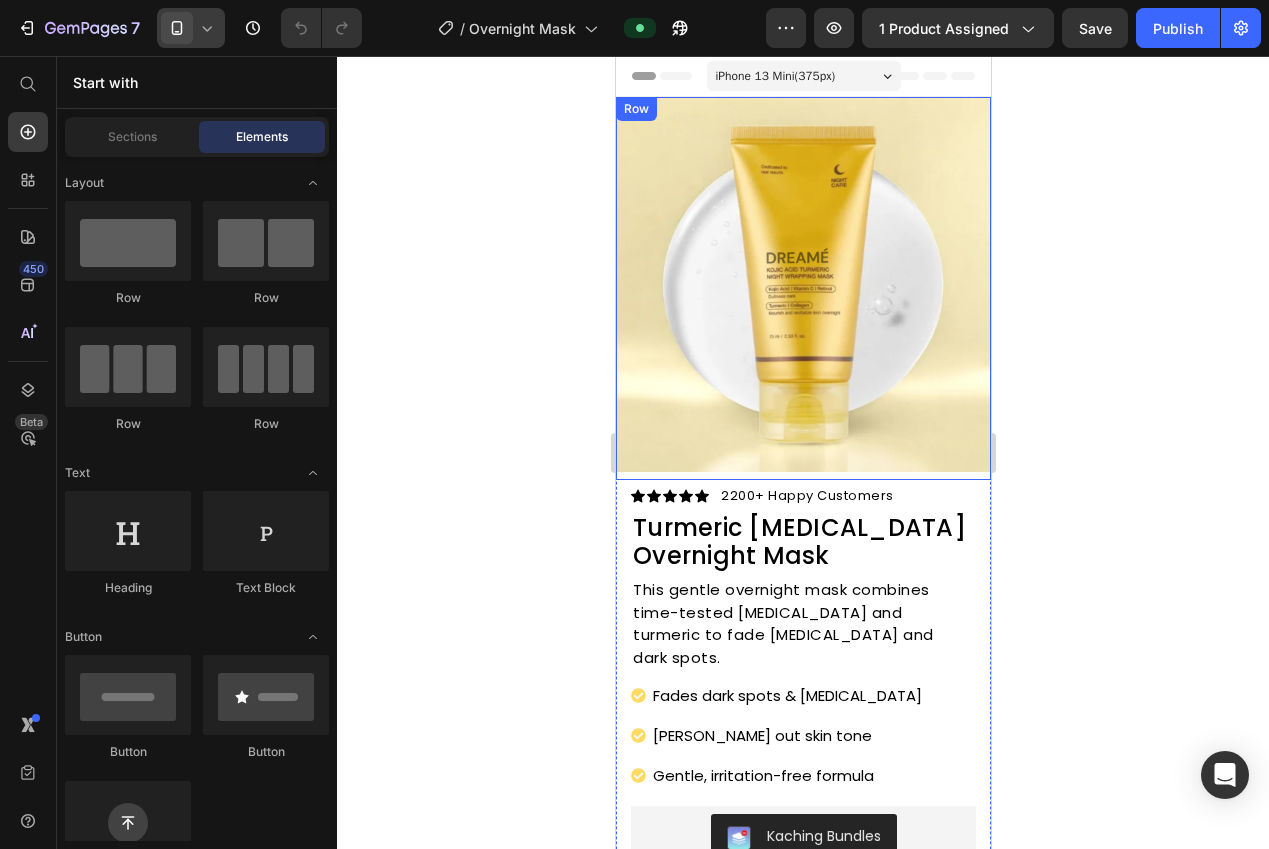 click 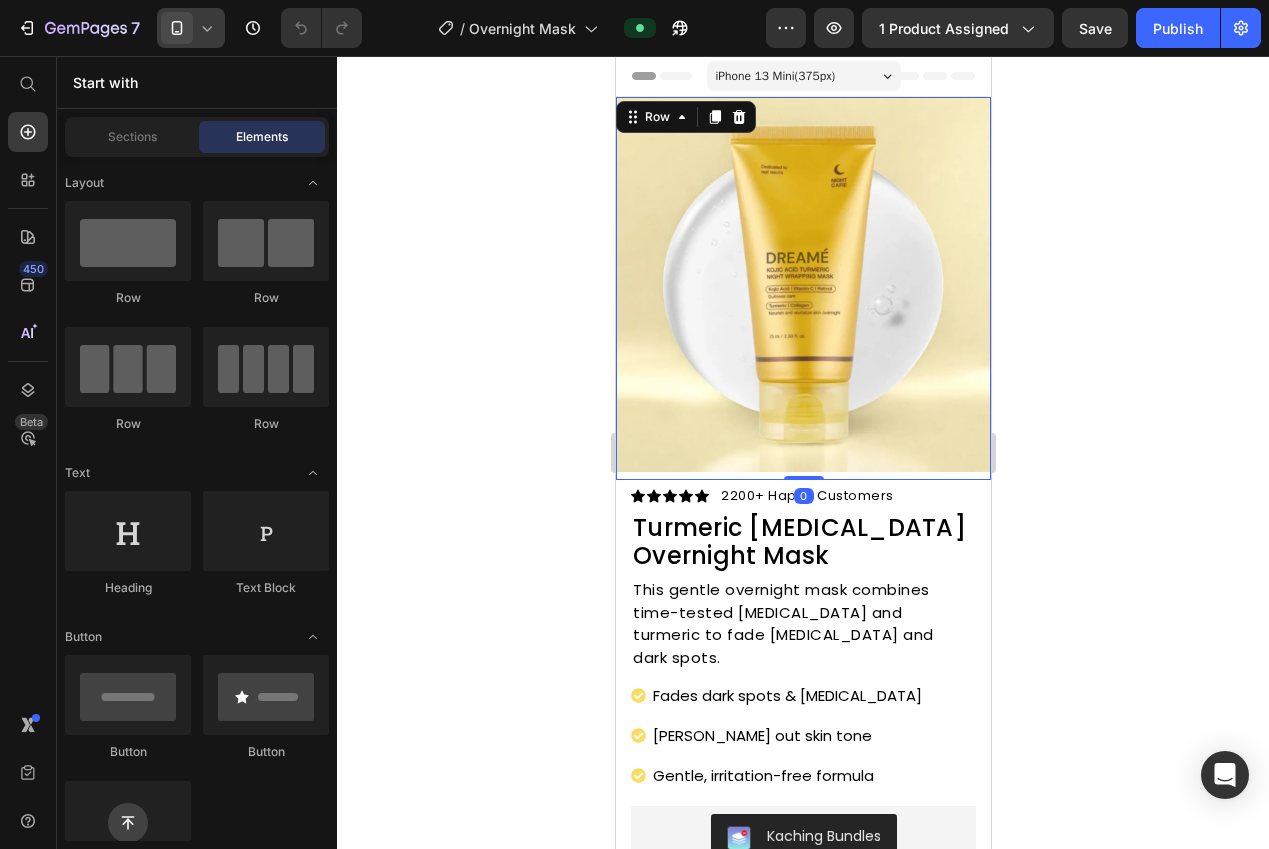 drag, startPoint x: 930, startPoint y: 476, endPoint x: 870, endPoint y: 416, distance: 84.85281 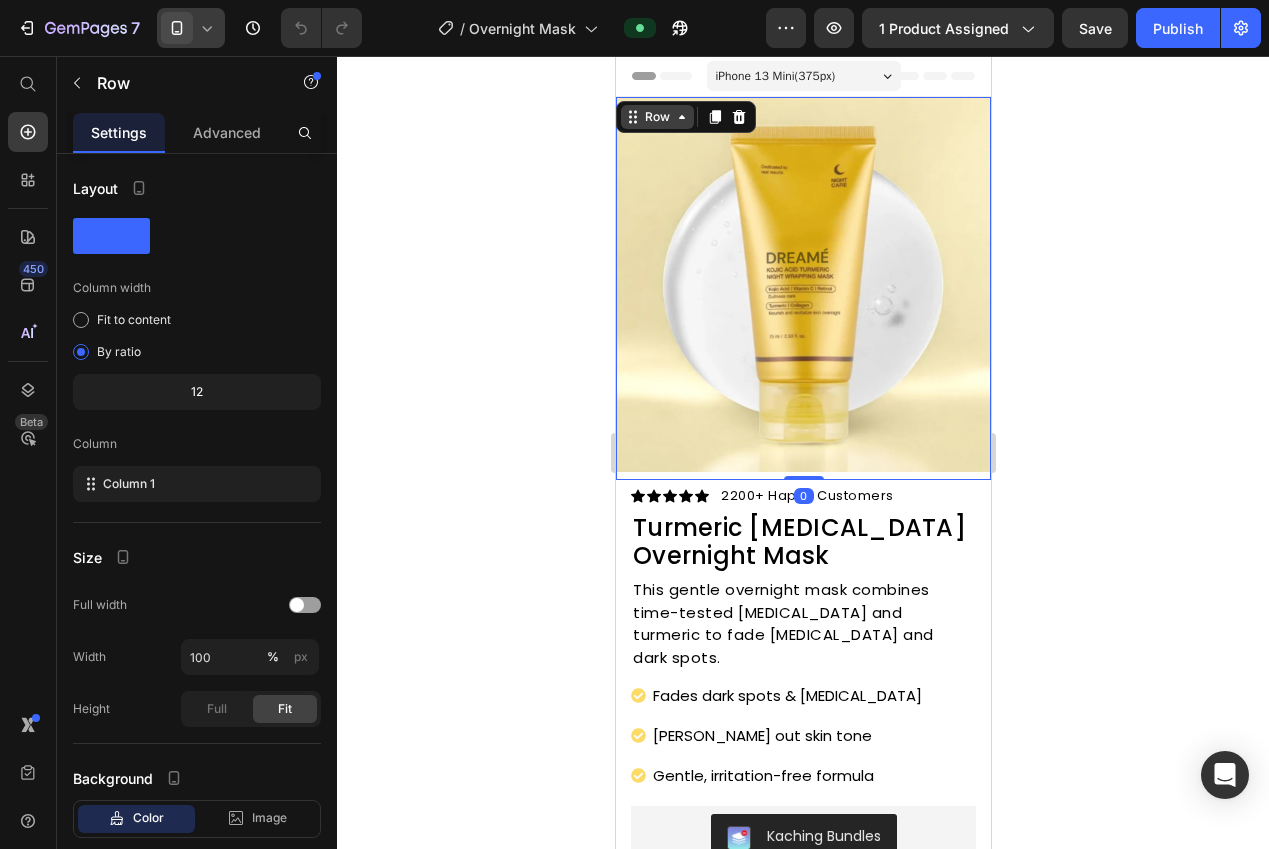 click 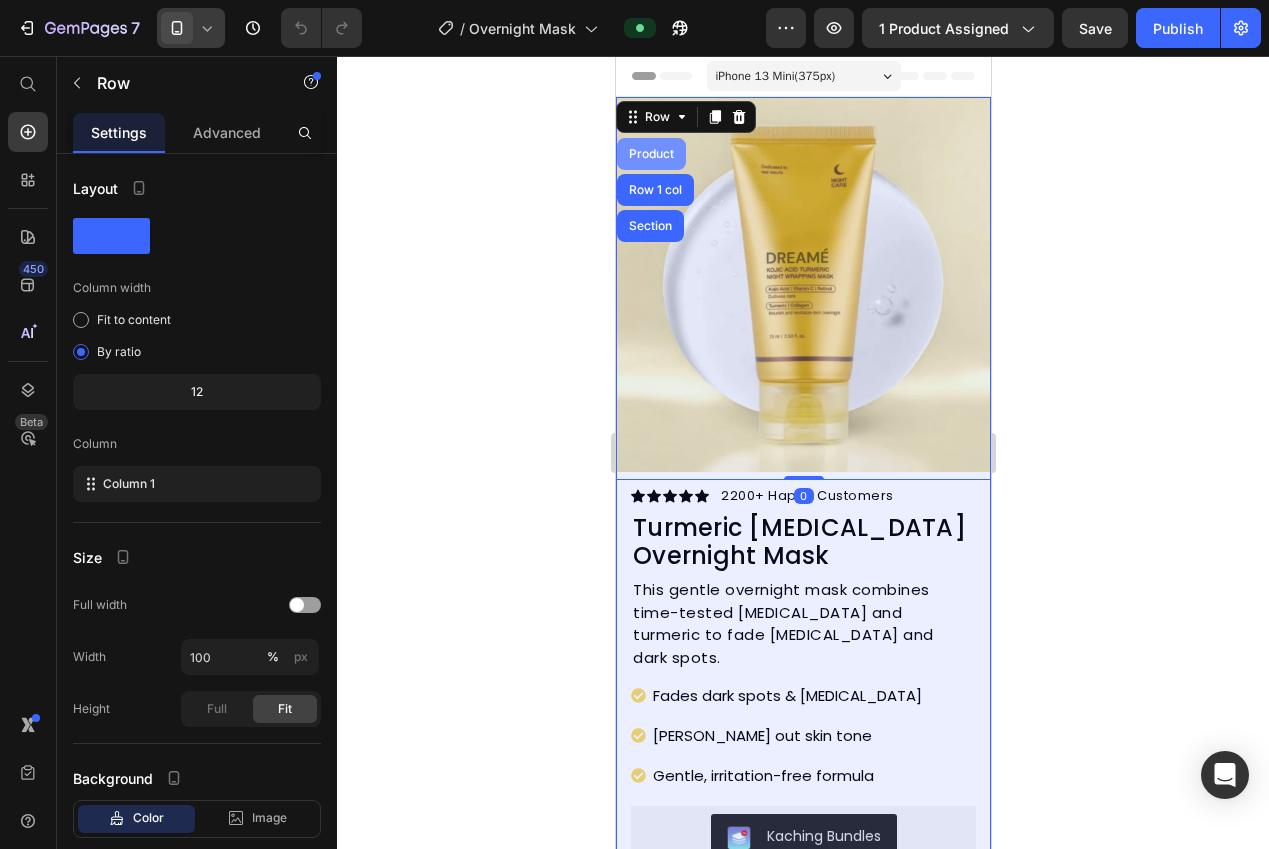 click on "Product" at bounding box center [650, 154] 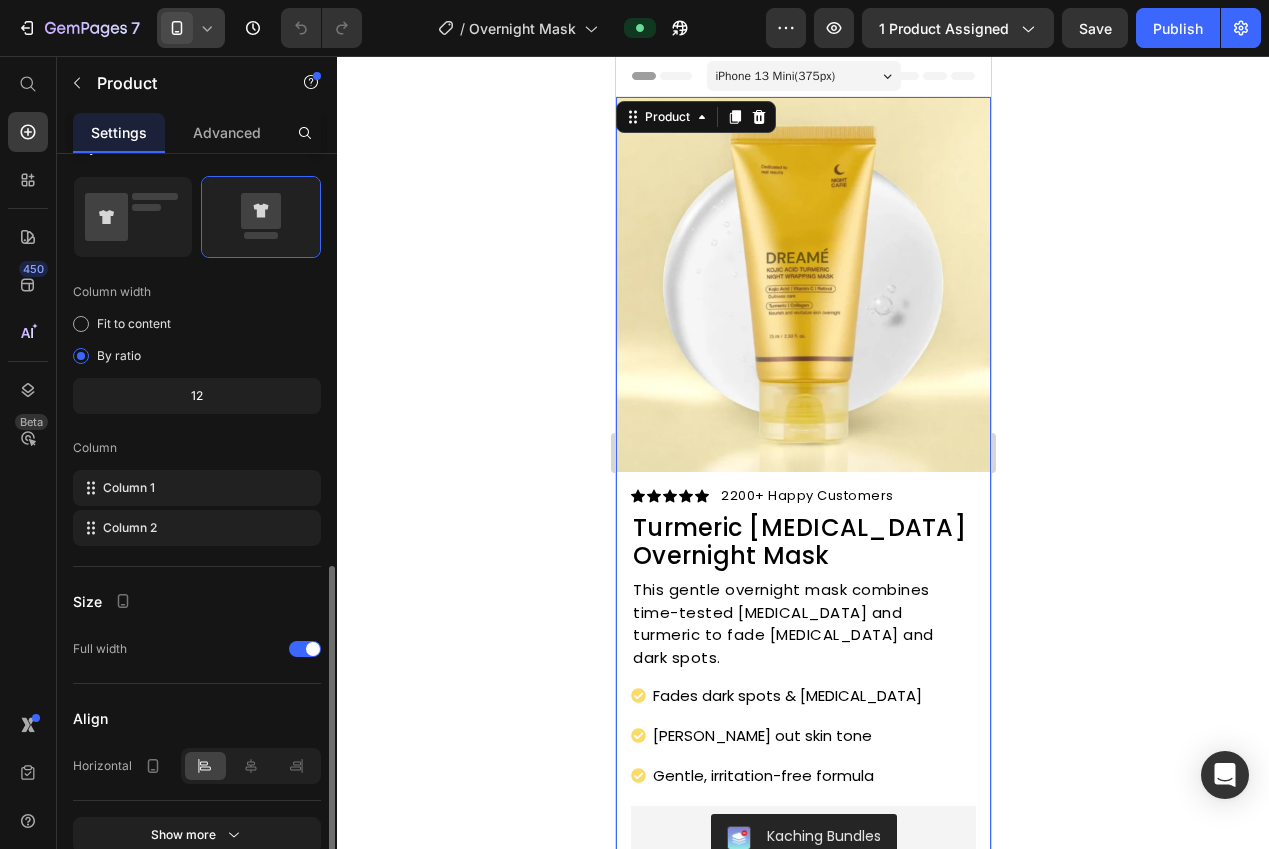 scroll, scrollTop: 547, scrollLeft: 0, axis: vertical 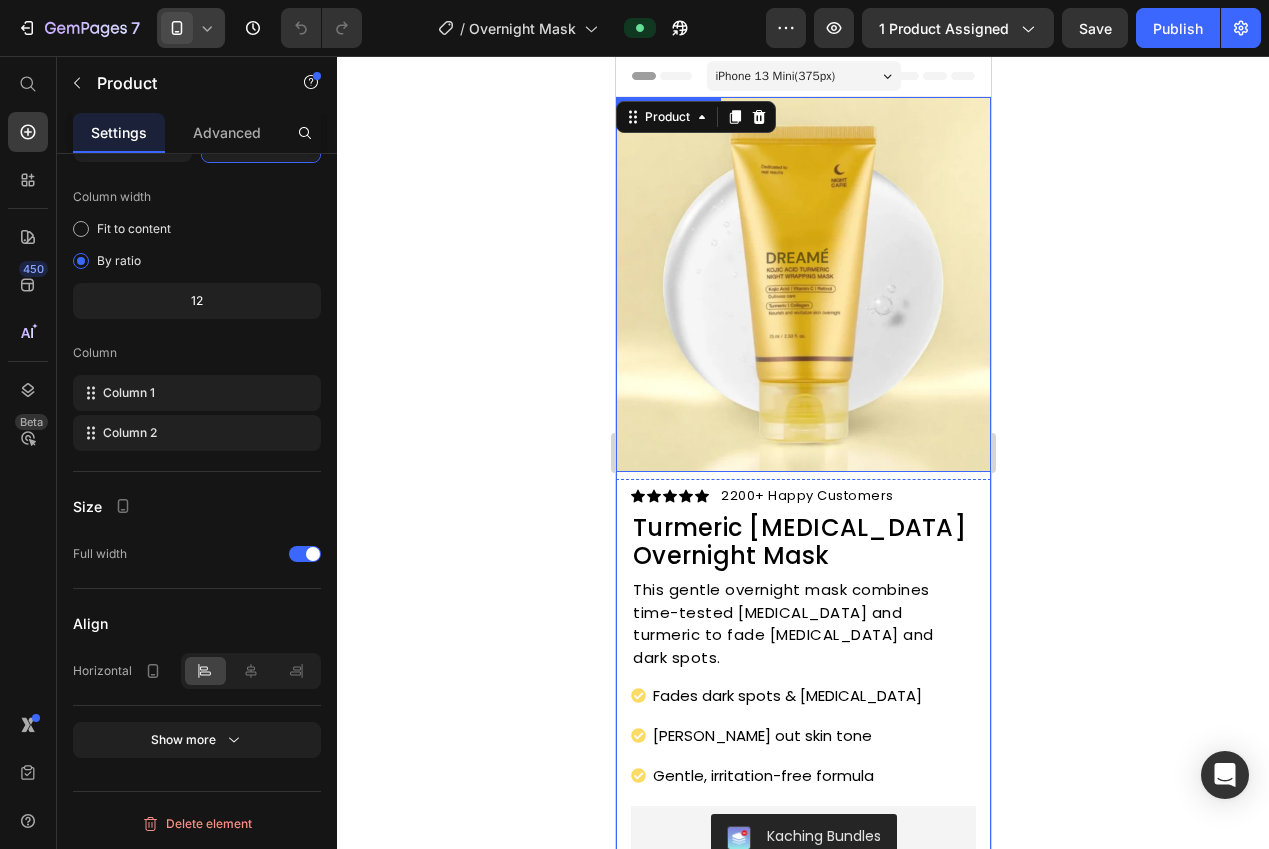 click at bounding box center [802, 284] 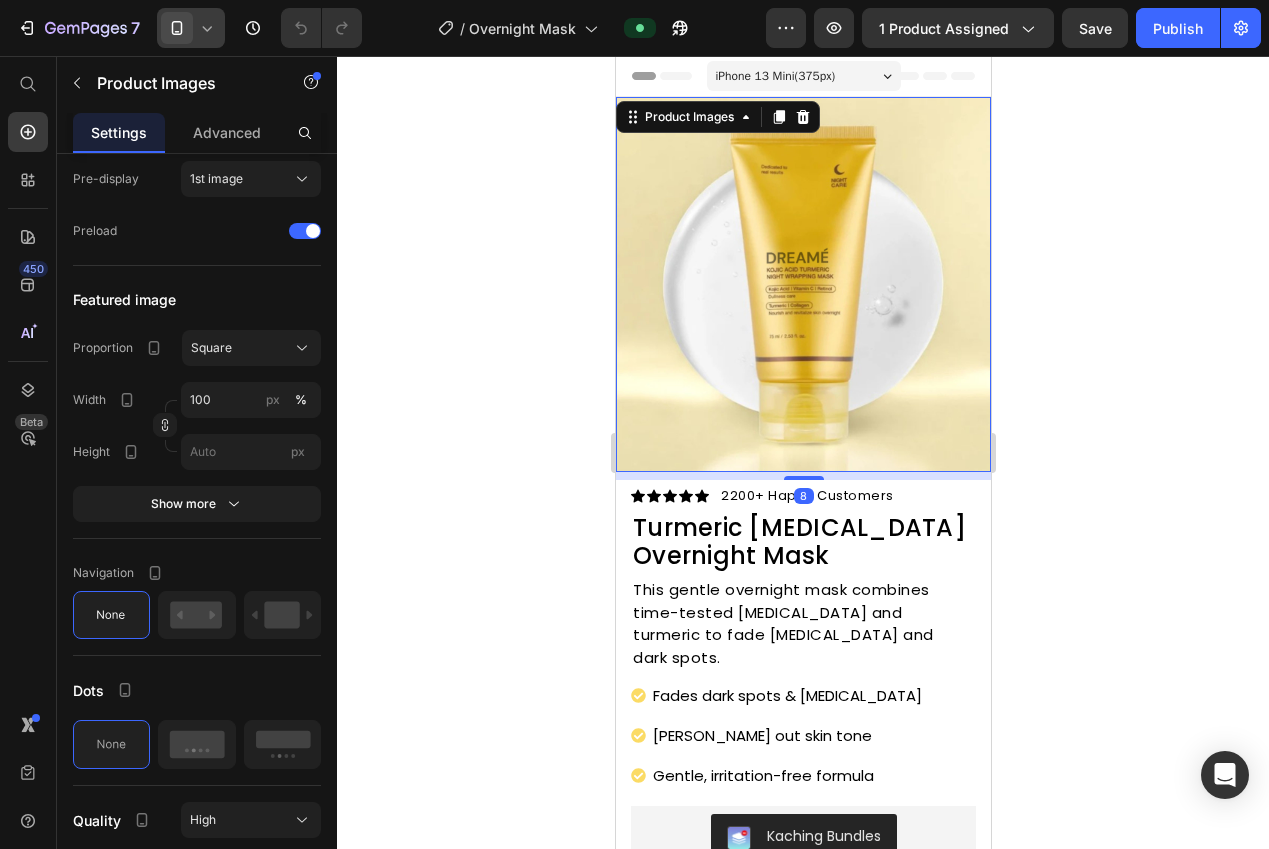scroll, scrollTop: 0, scrollLeft: 0, axis: both 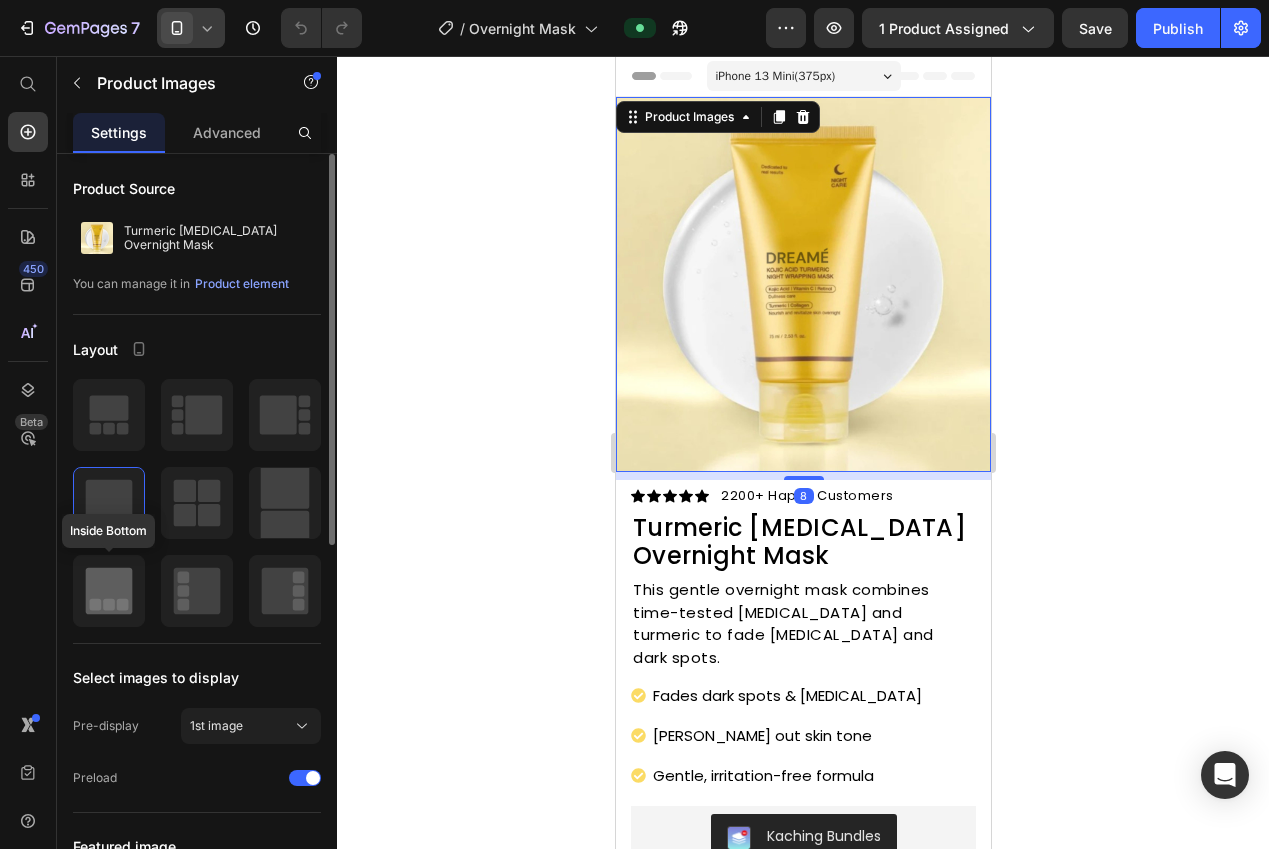click 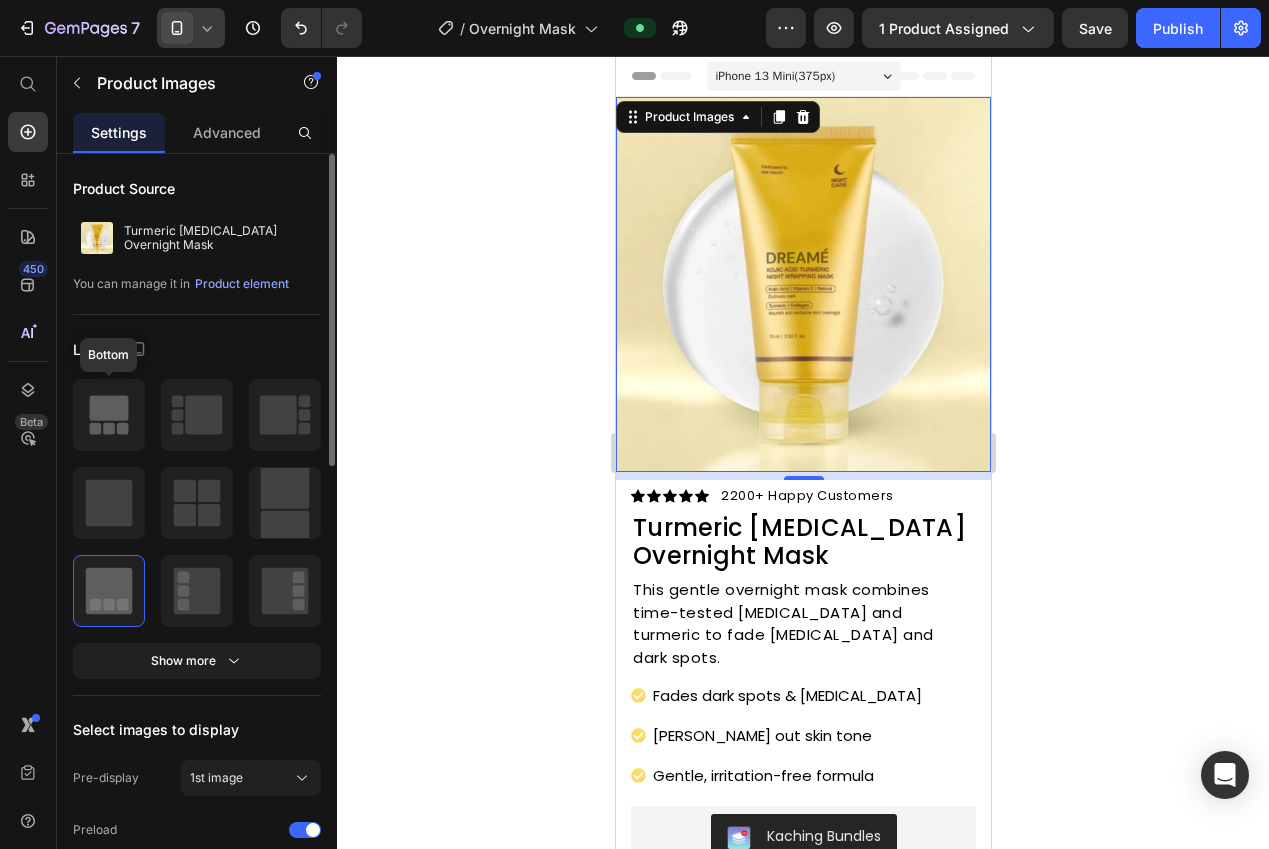 click 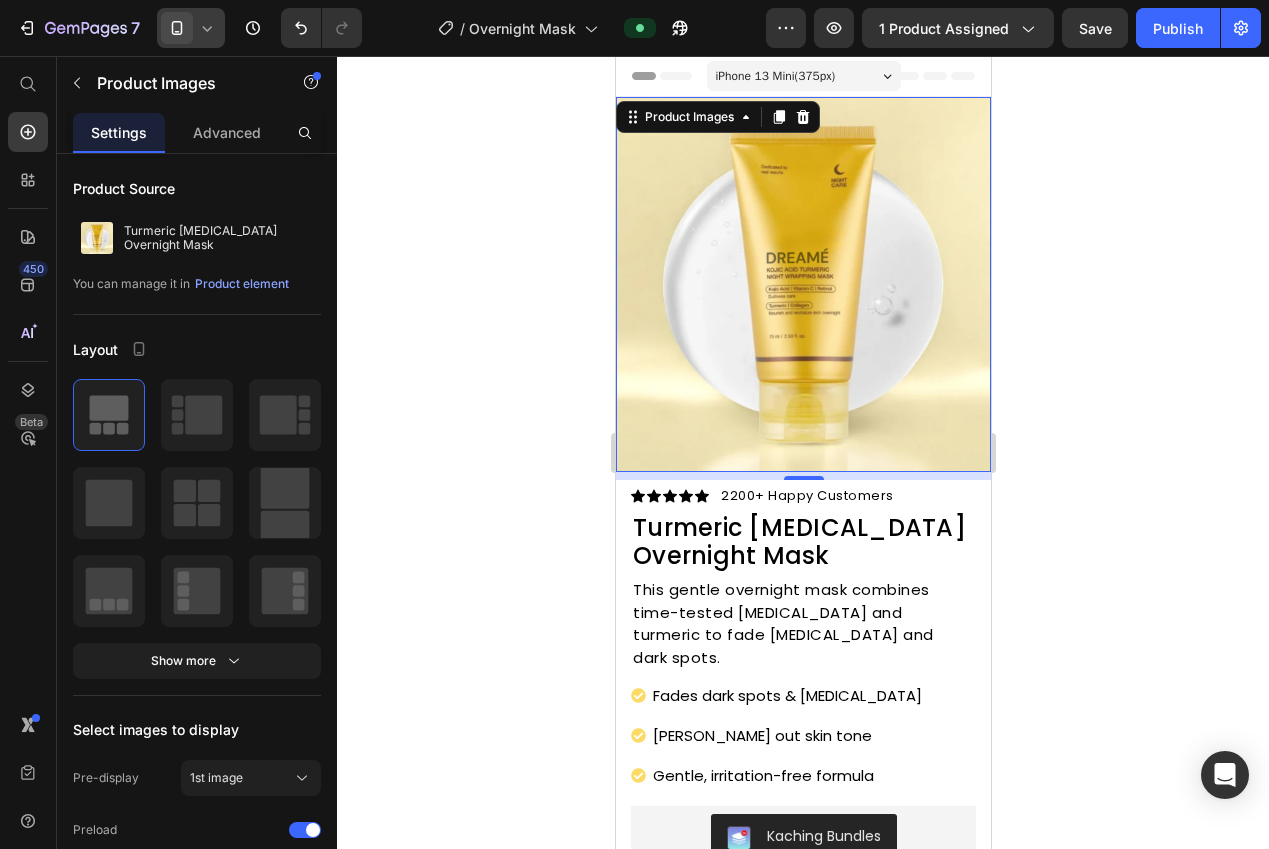 click 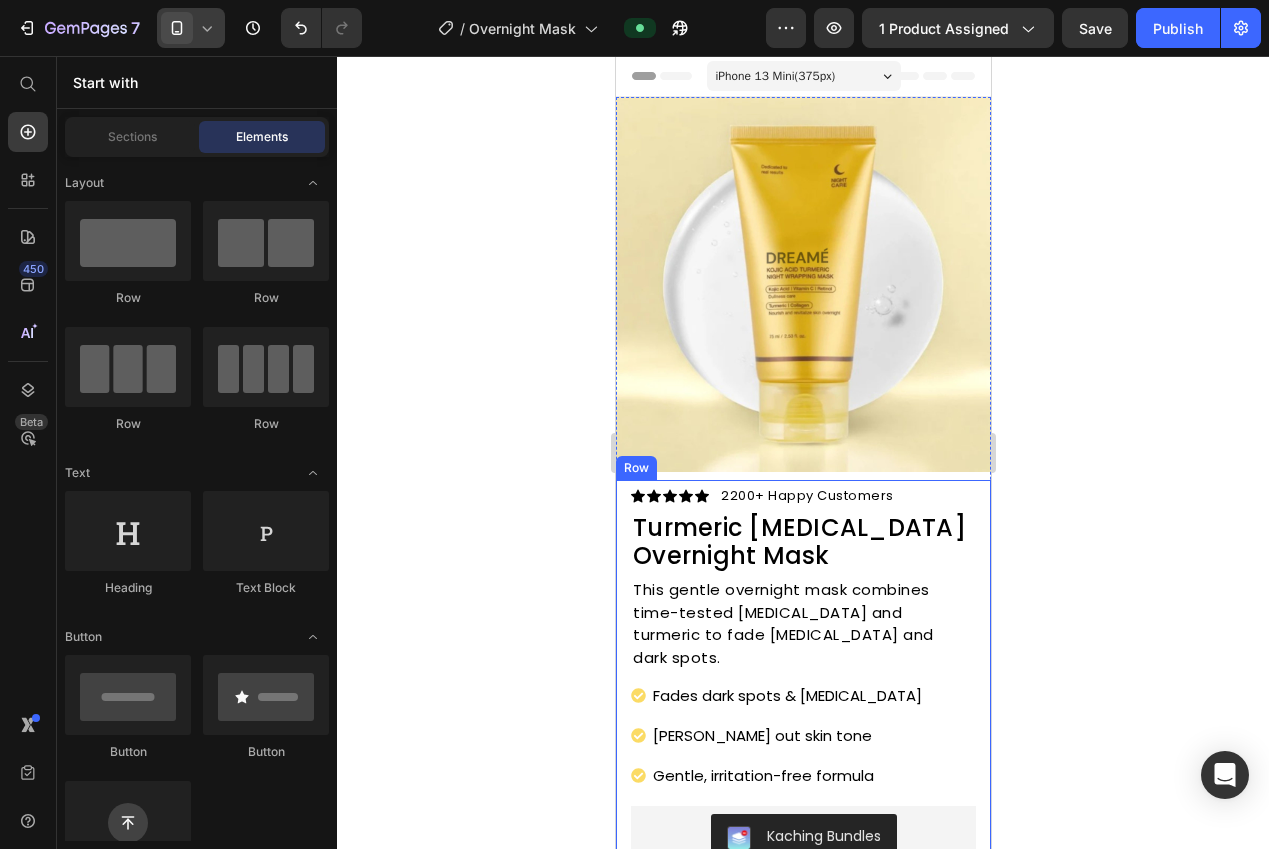 click on "Product Images" at bounding box center (802, 288) 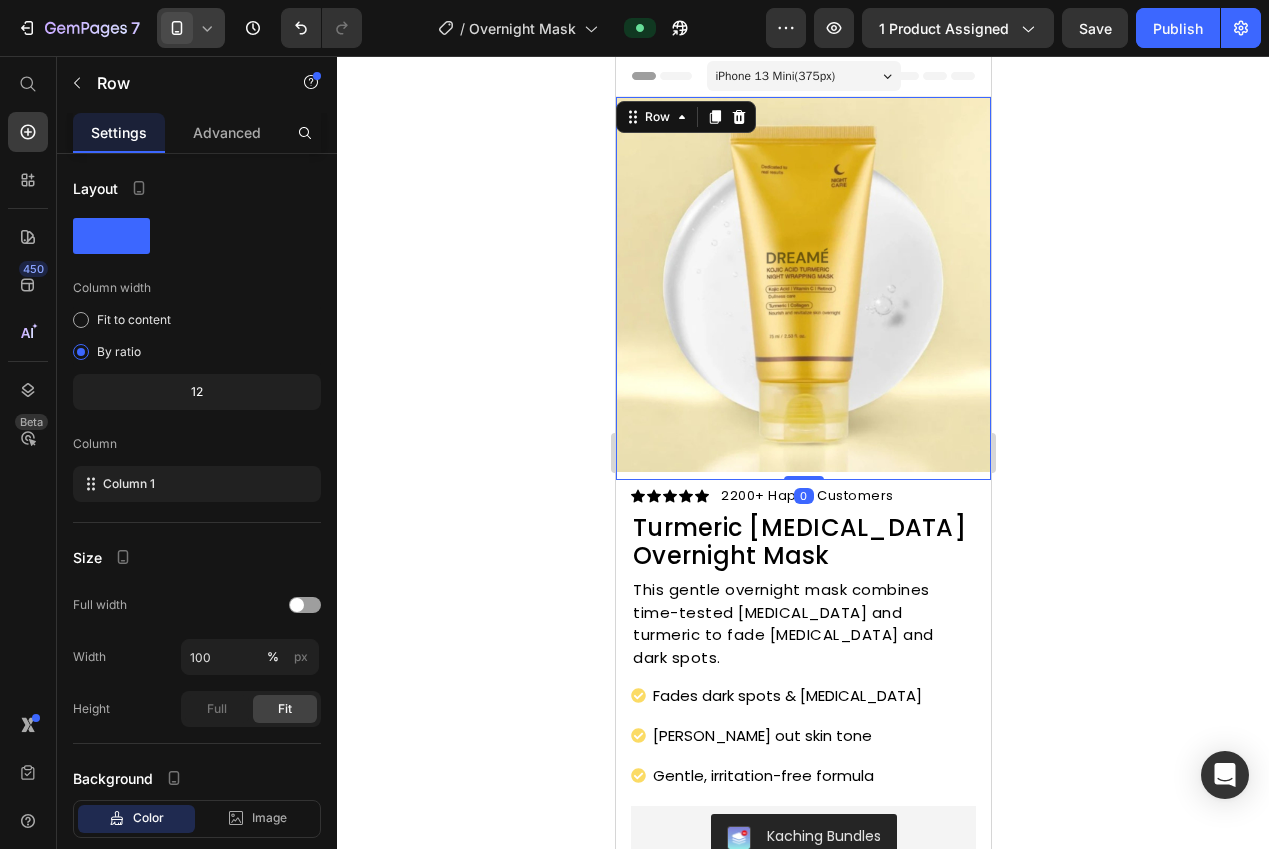 click at bounding box center [802, 284] 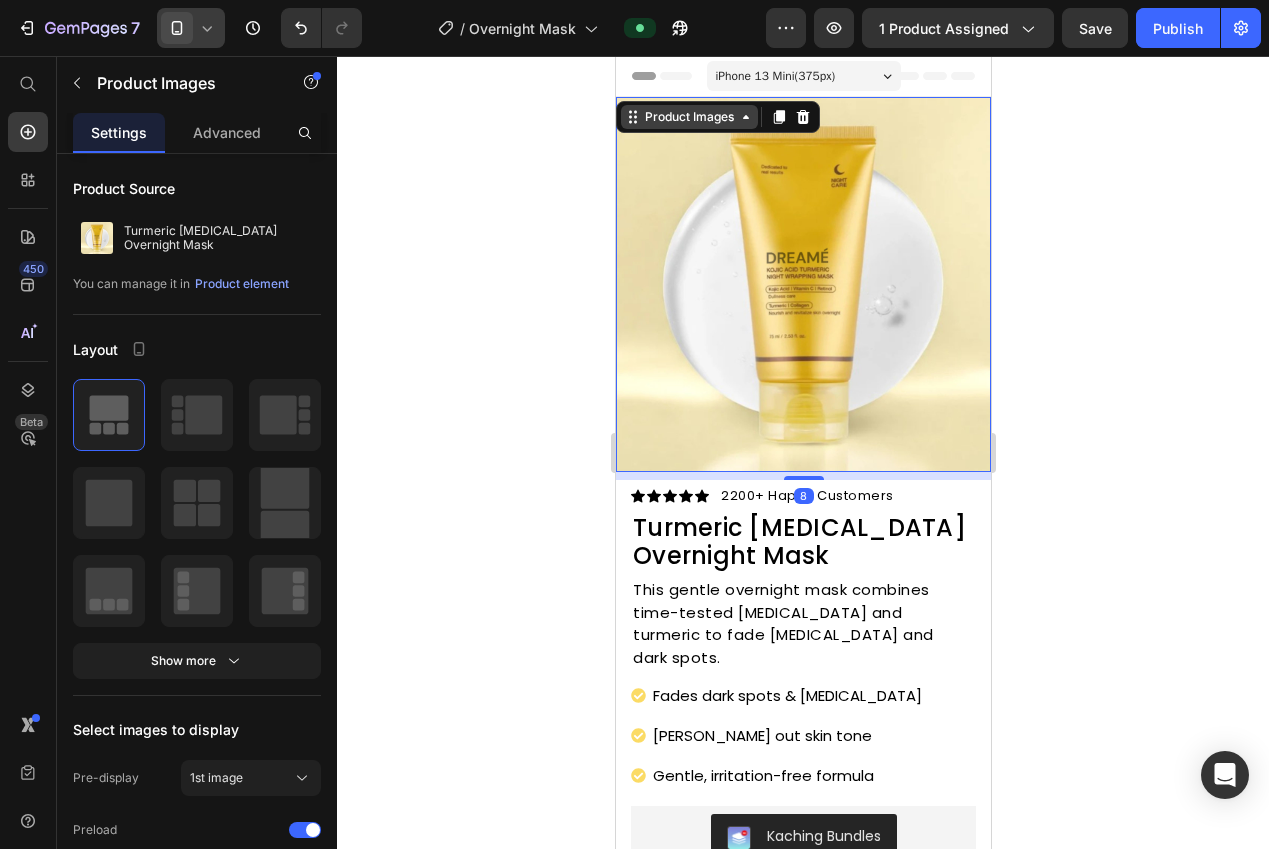 click 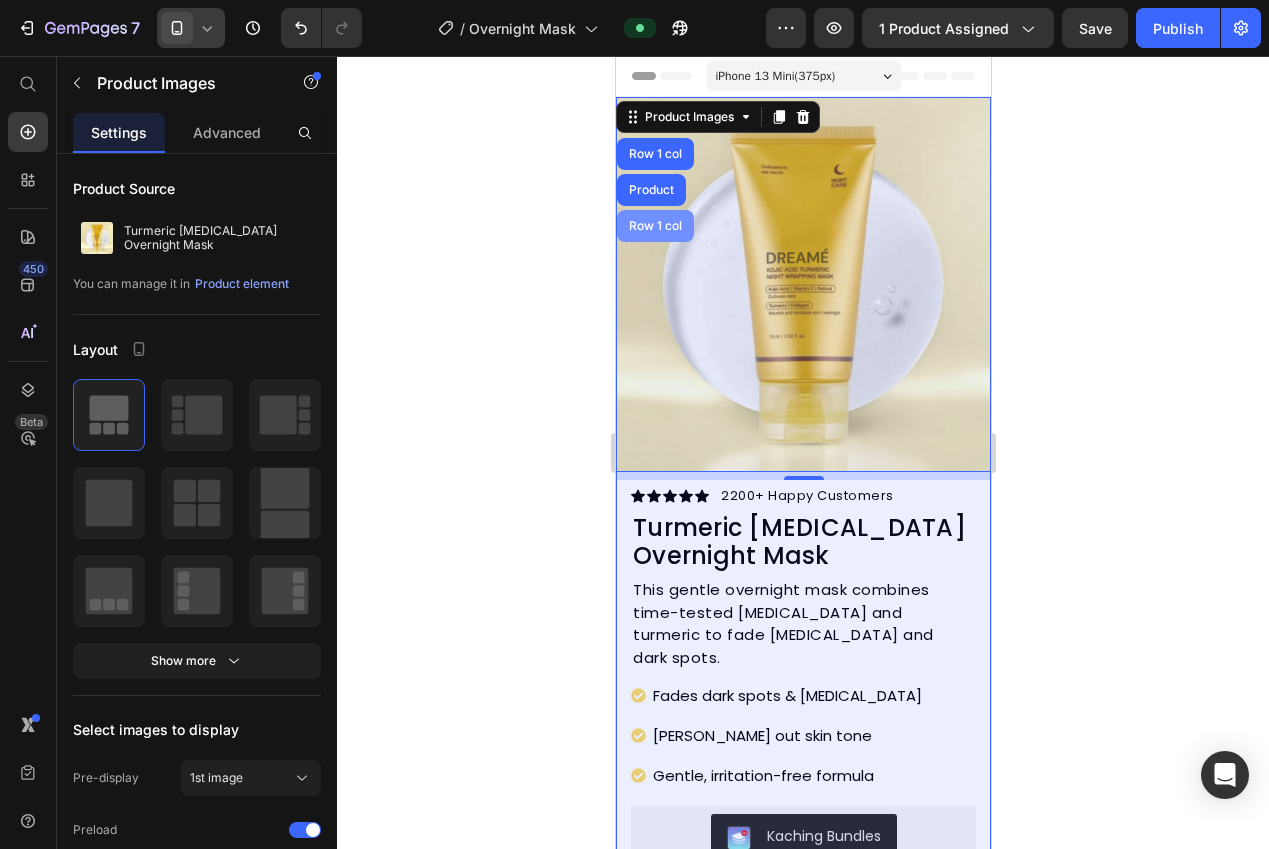 drag, startPoint x: 655, startPoint y: 194, endPoint x: 630, endPoint y: 190, distance: 25.317978 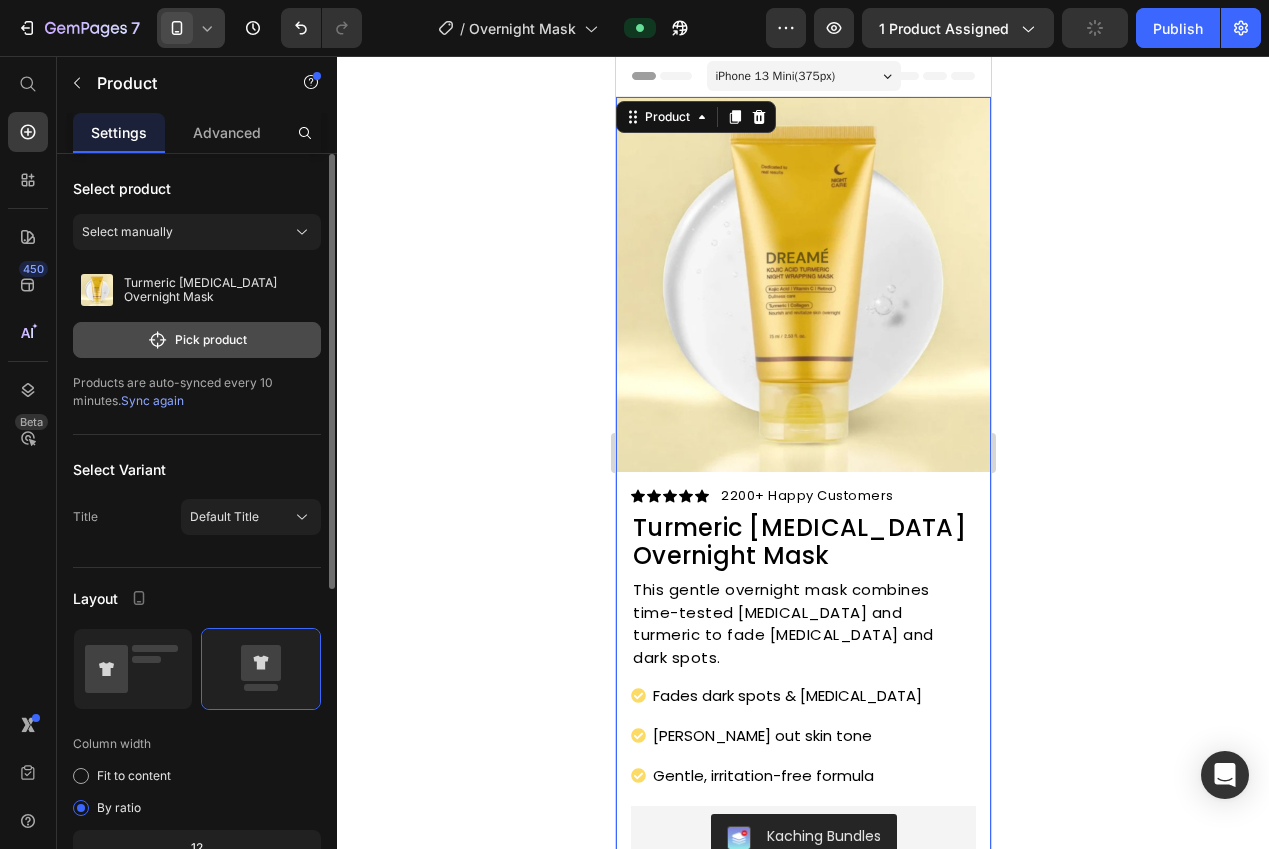 click on "Pick product" at bounding box center [197, 340] 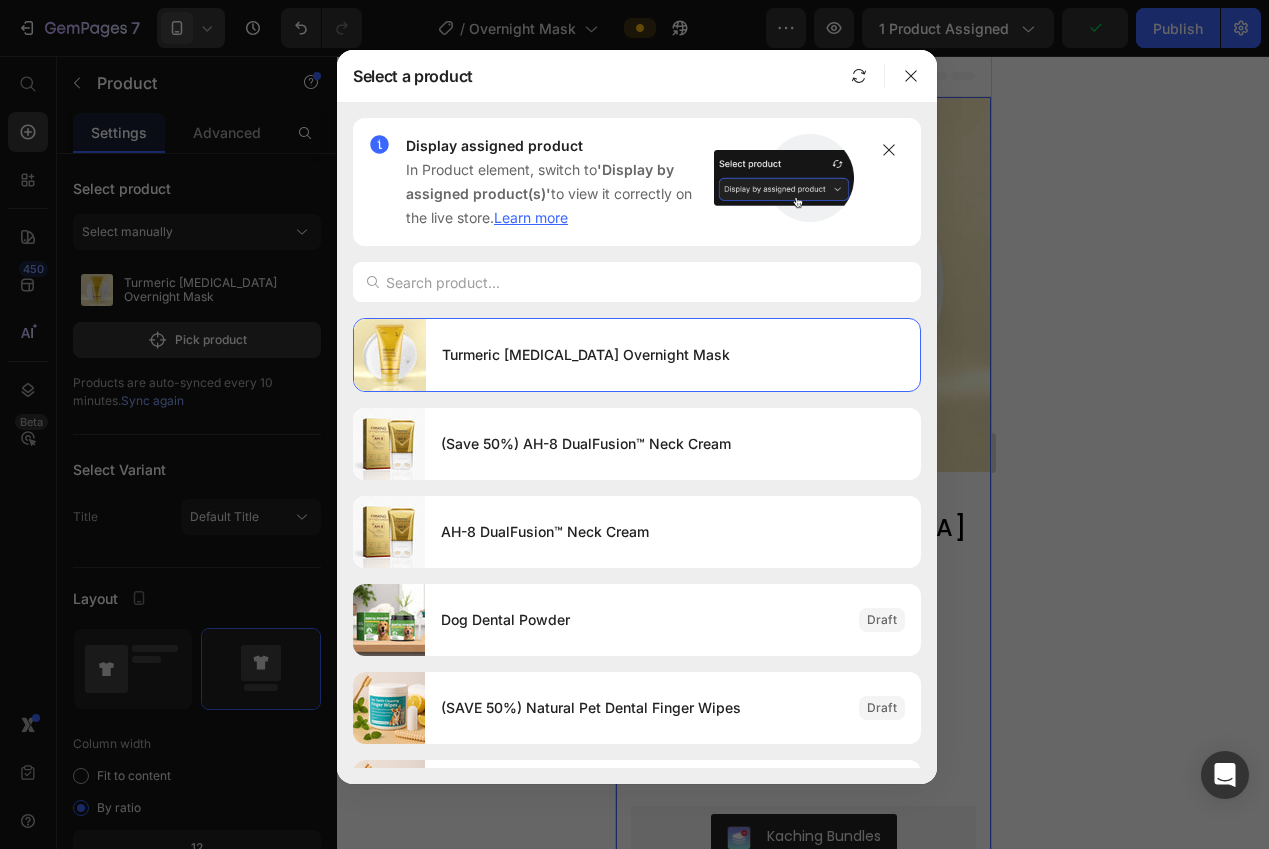 drag, startPoint x: 865, startPoint y: 70, endPoint x: 869, endPoint y: 116, distance: 46.173584 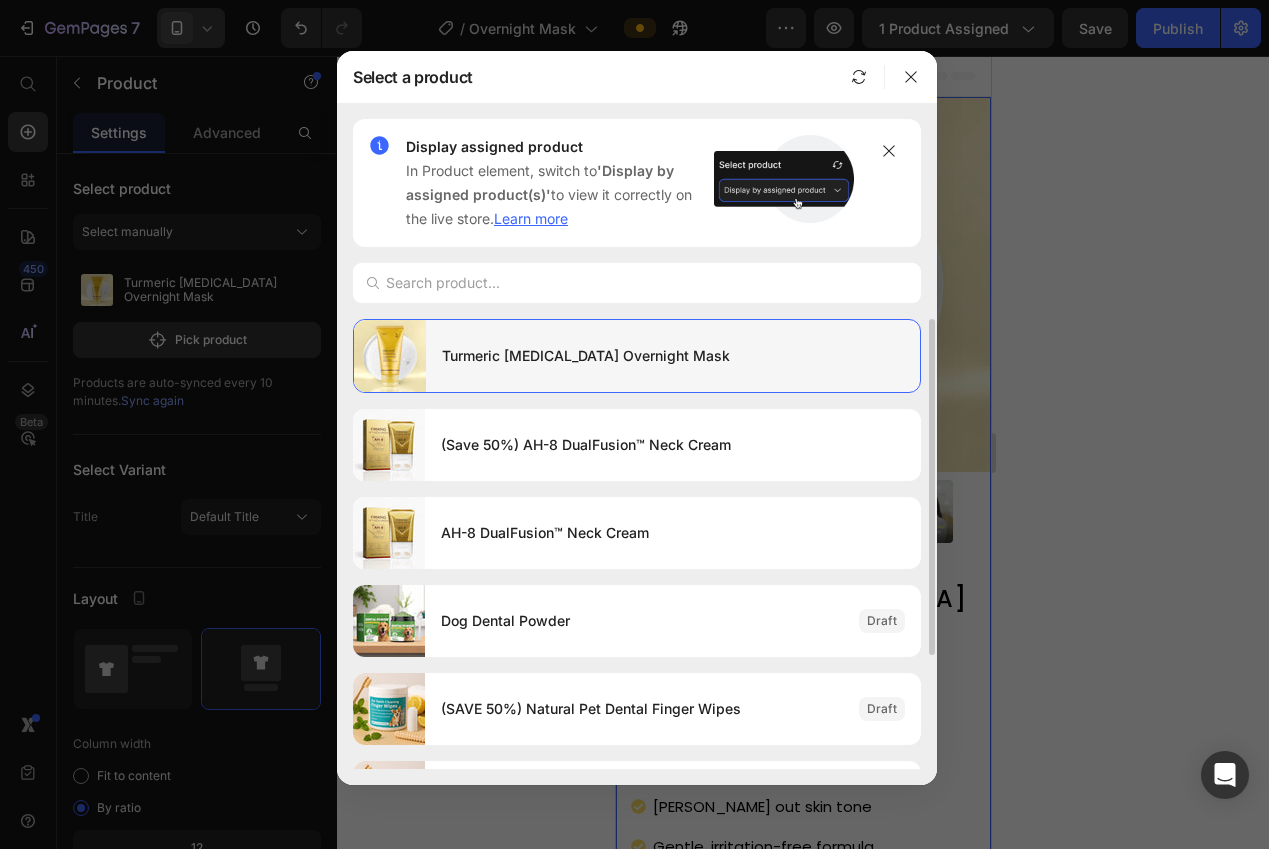 click on "Turmeric [MEDICAL_DATA] Overnight Mask" at bounding box center (673, 356) 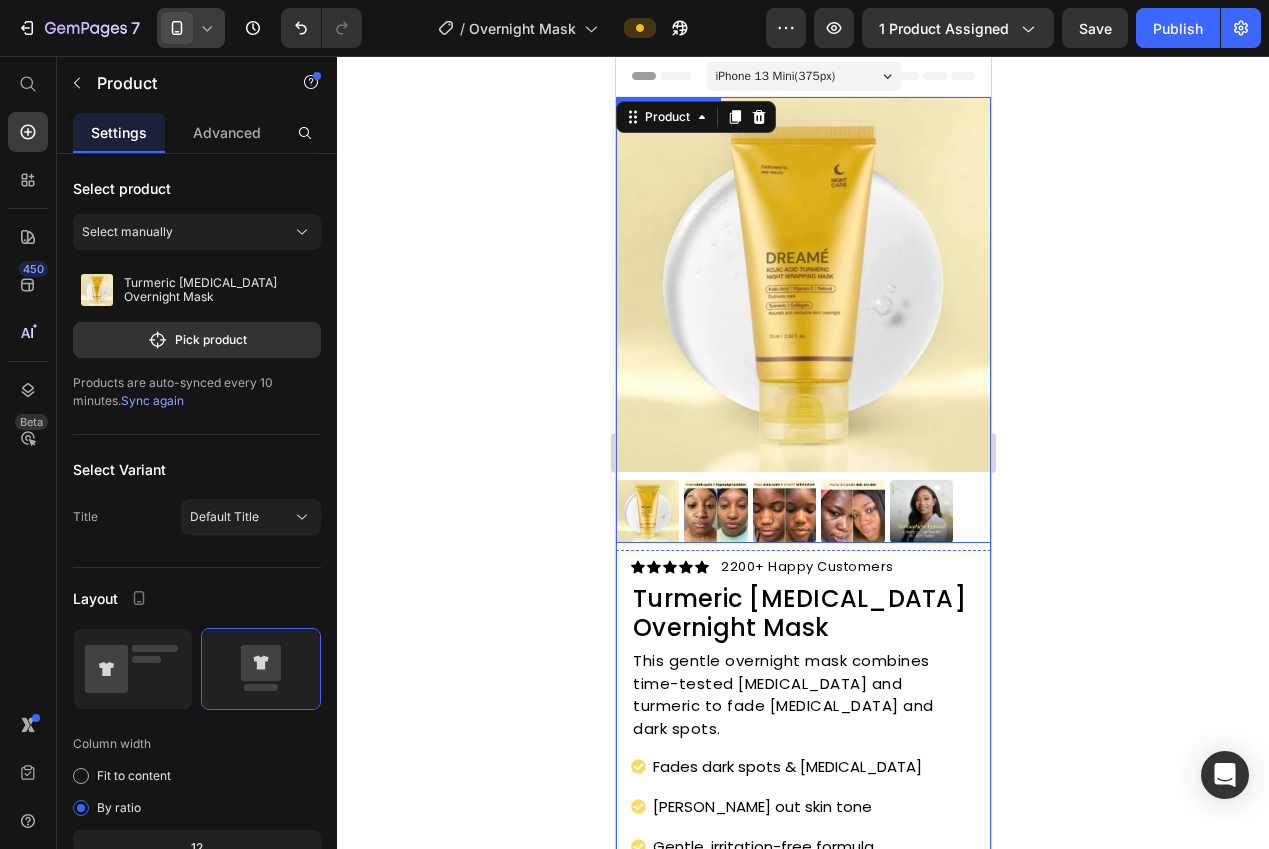 click 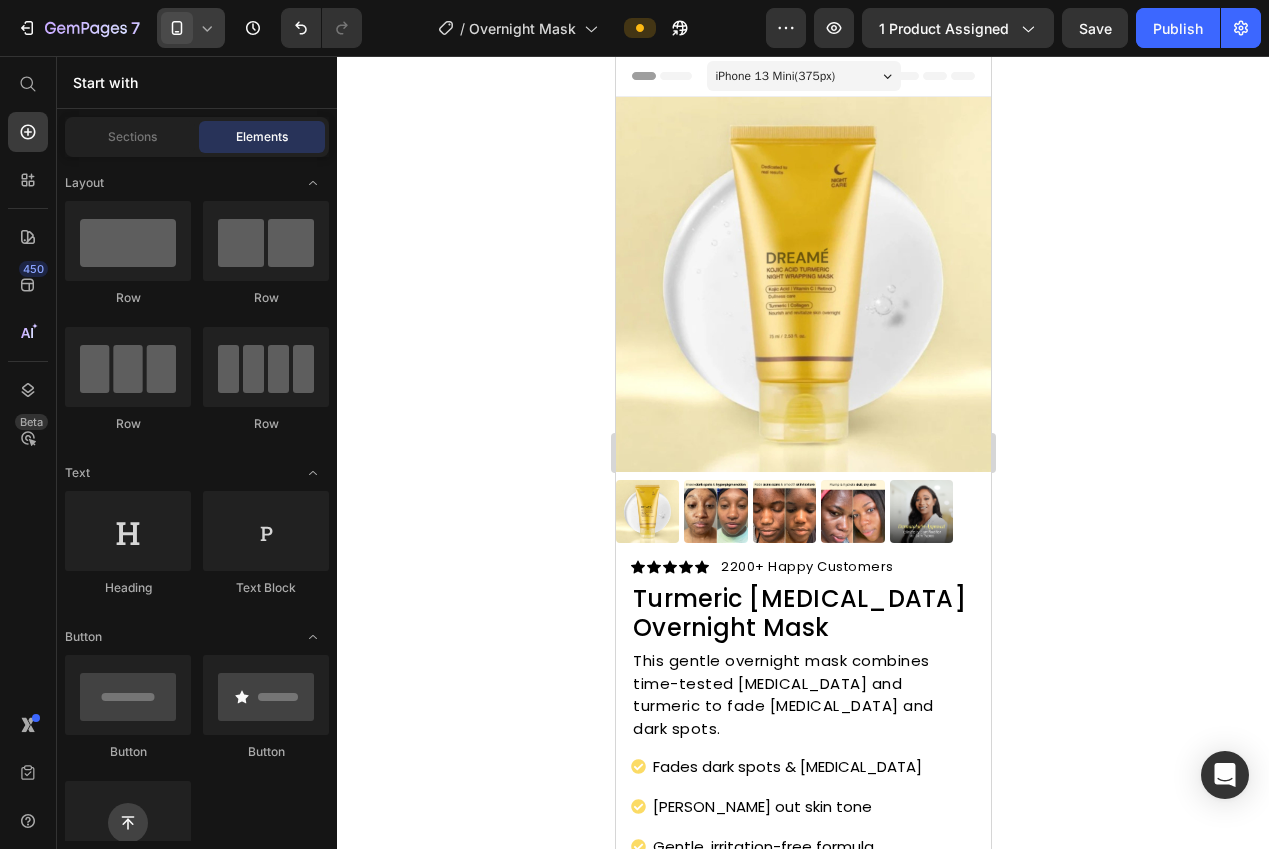 click 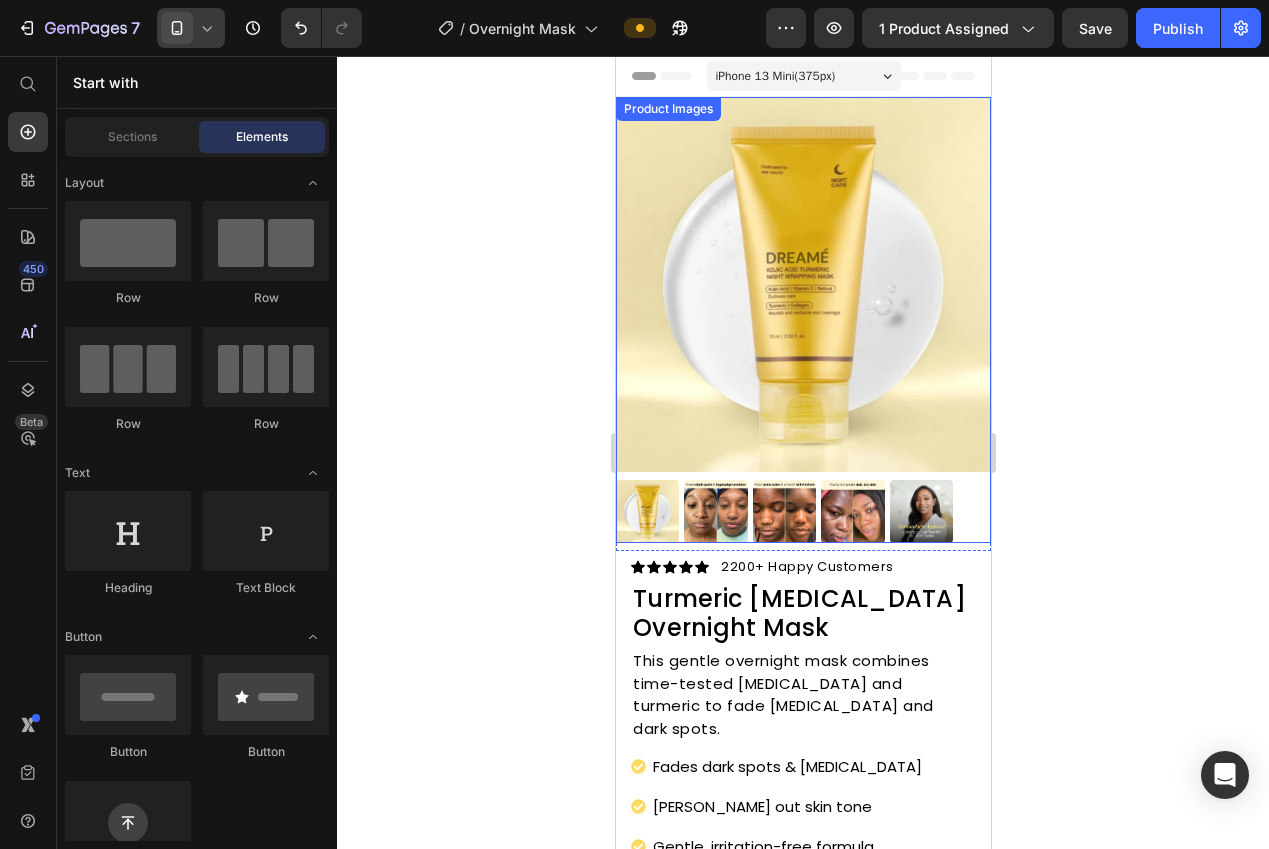 click at bounding box center [802, 320] 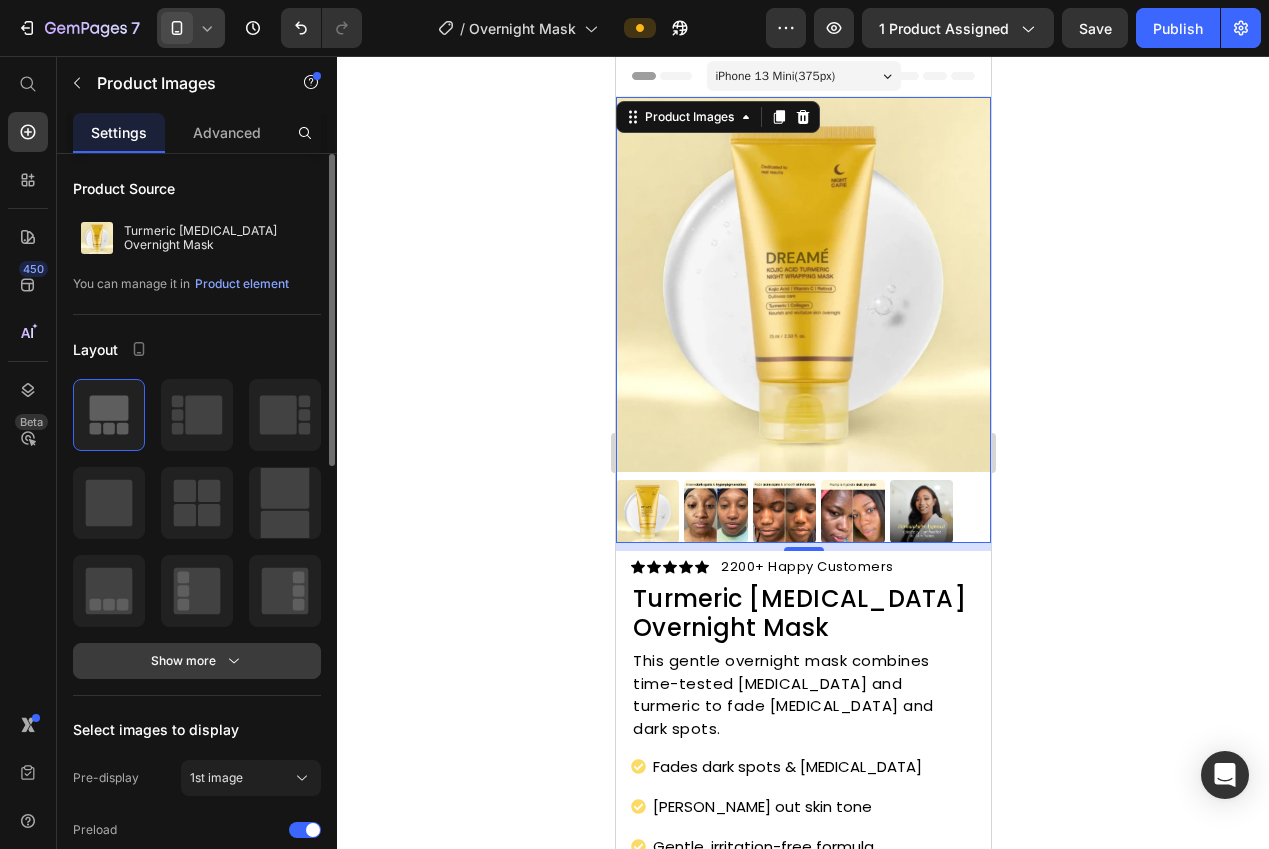 click on "Show more" at bounding box center (197, 661) 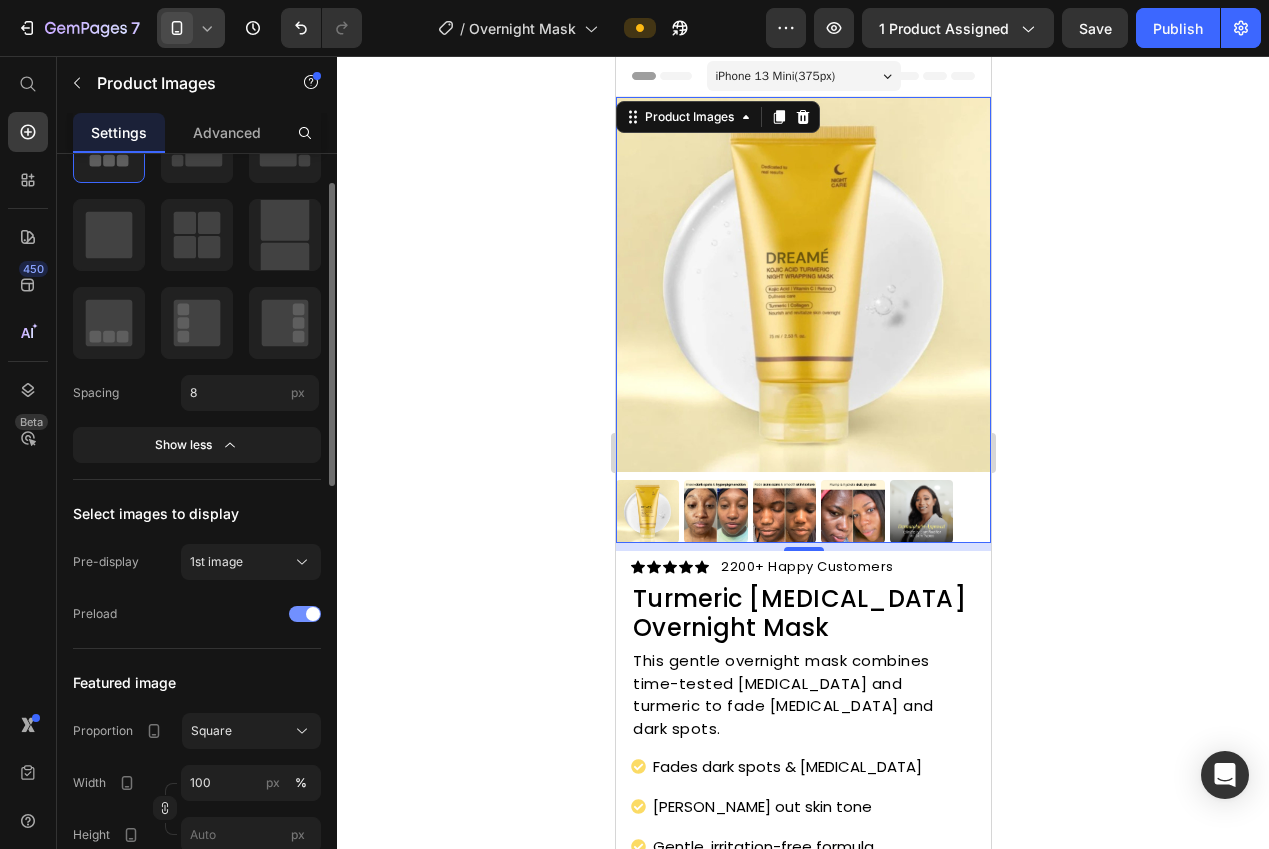 scroll, scrollTop: 290, scrollLeft: 0, axis: vertical 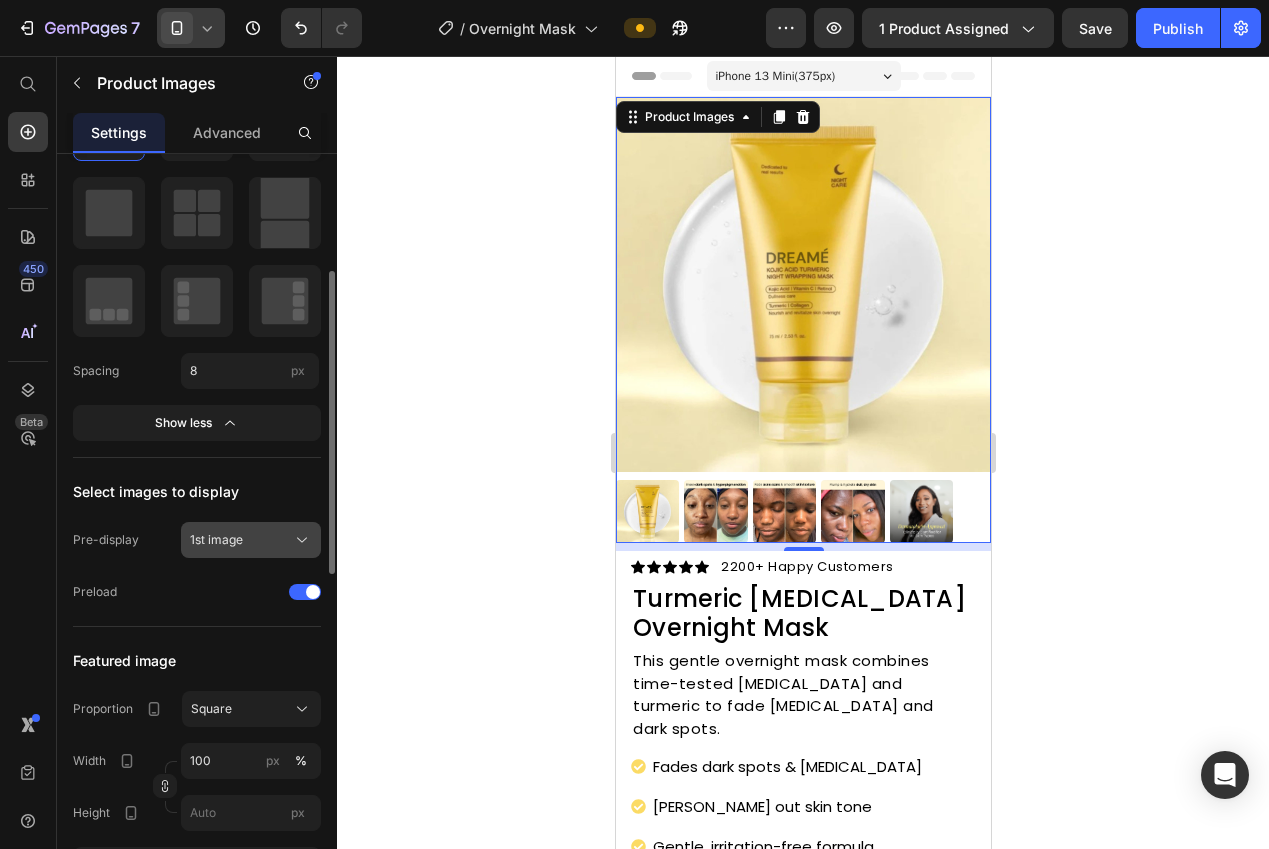 click on "1st image" at bounding box center (216, 540) 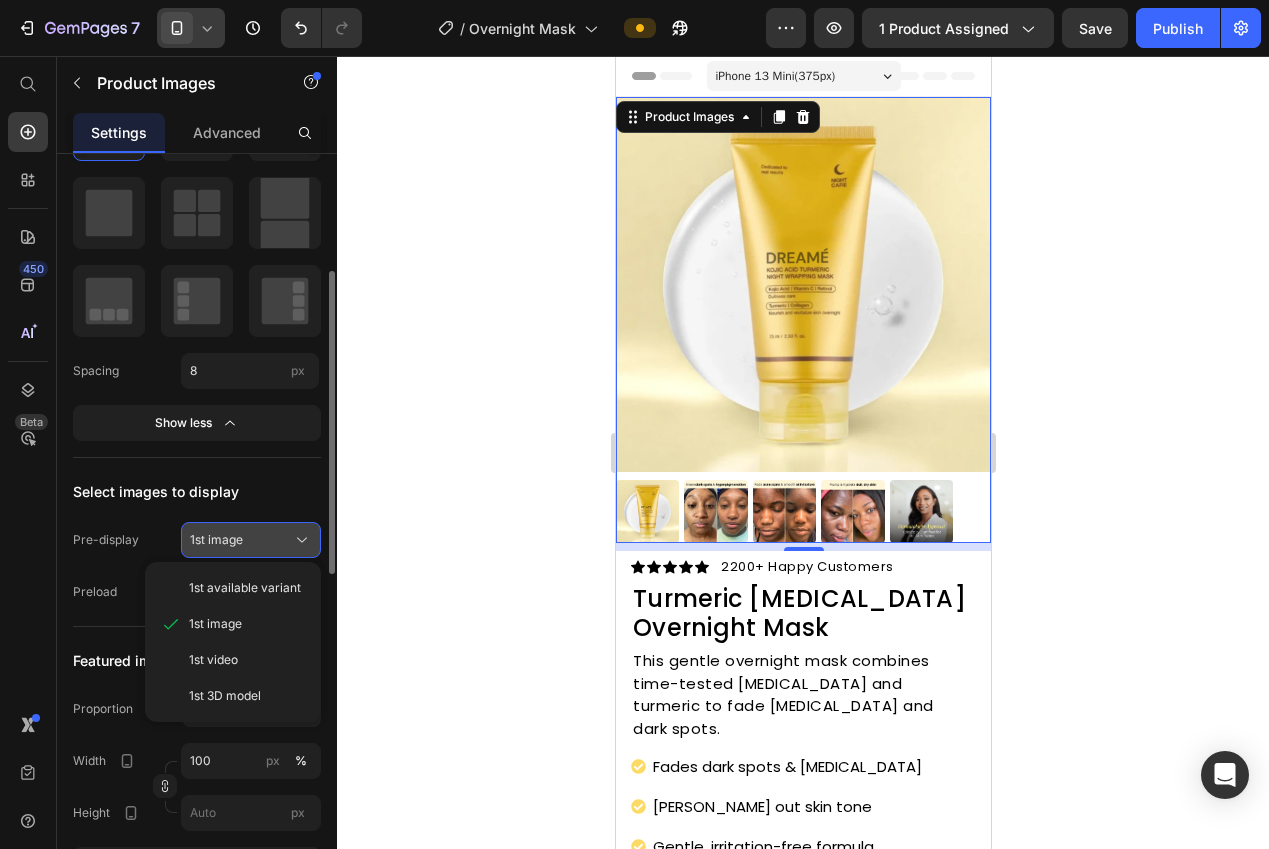 click on "1st image" at bounding box center [216, 540] 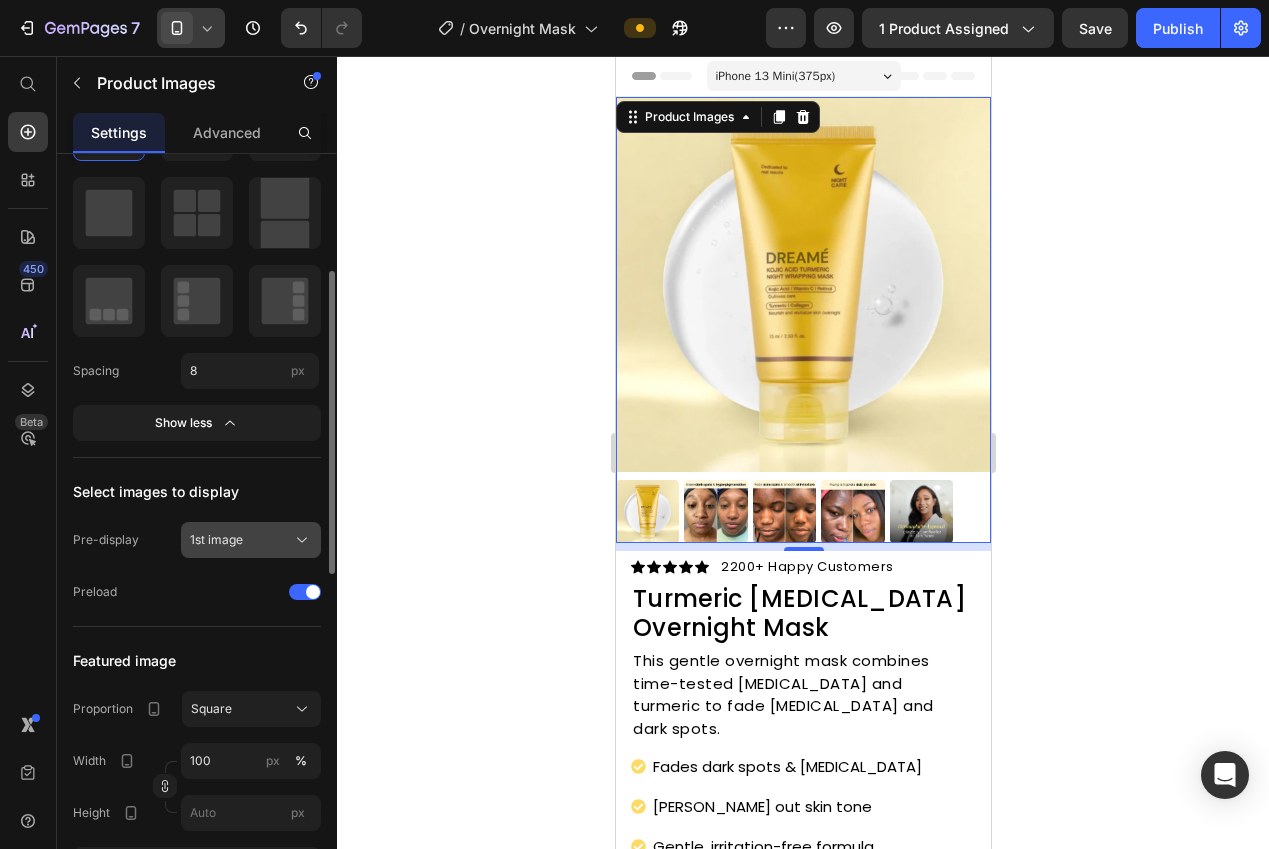 click on "1st image" at bounding box center (216, 540) 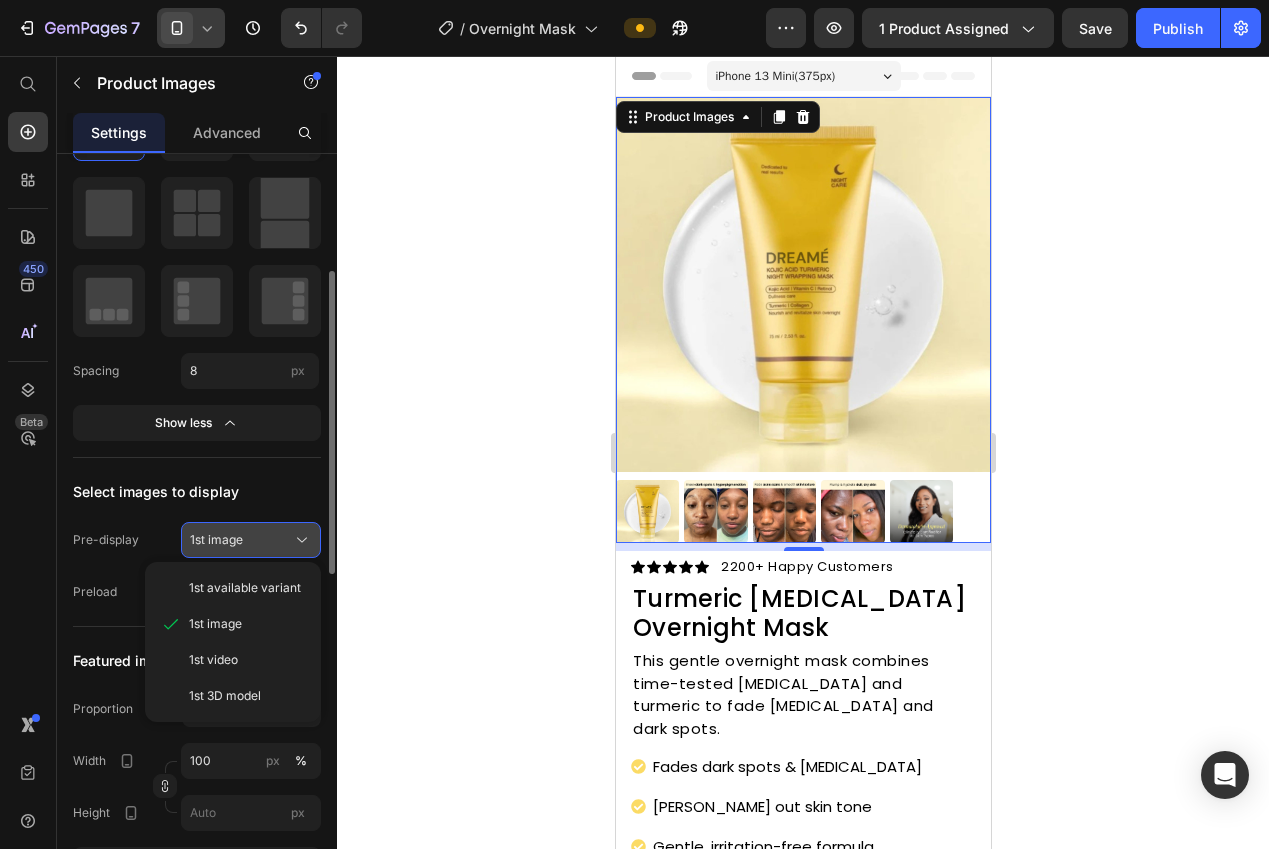 click on "1st image" at bounding box center (216, 540) 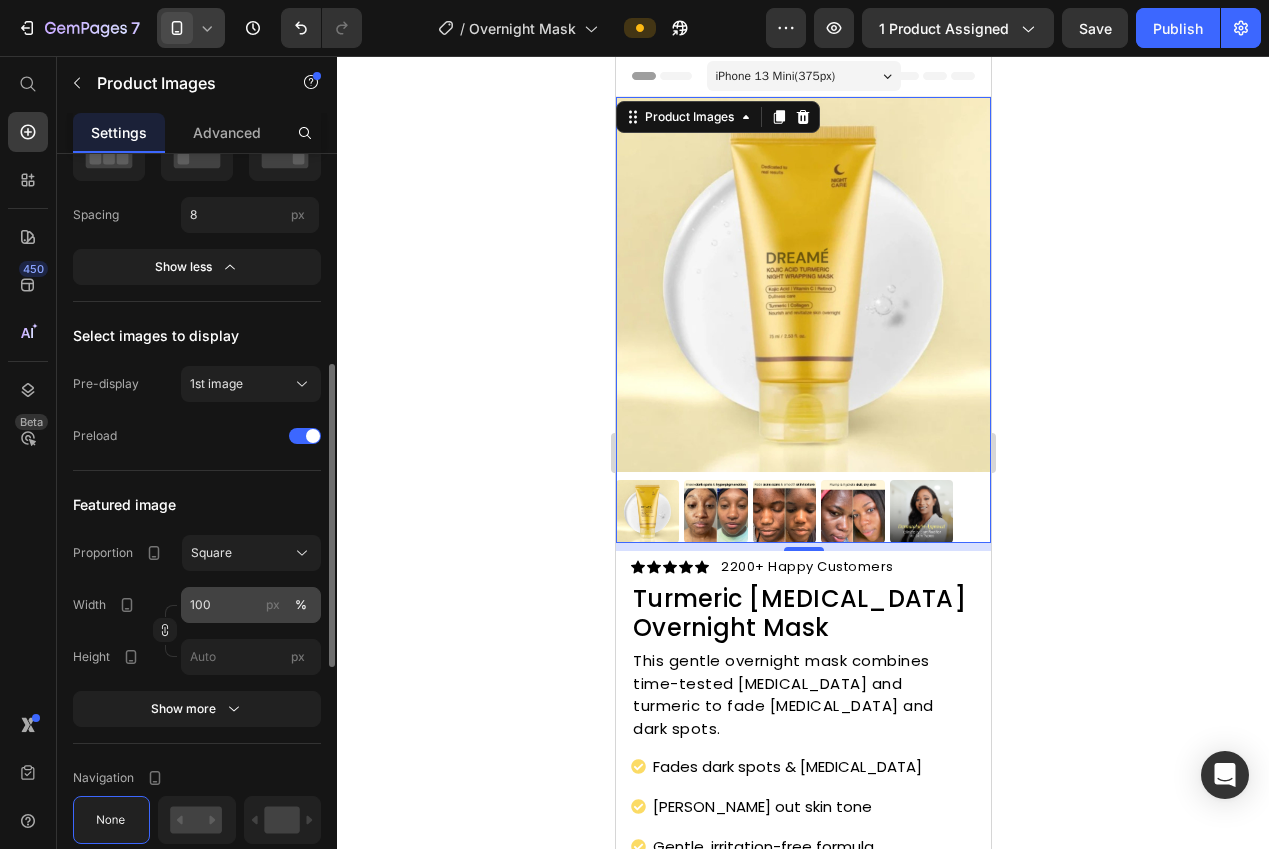 scroll, scrollTop: 467, scrollLeft: 0, axis: vertical 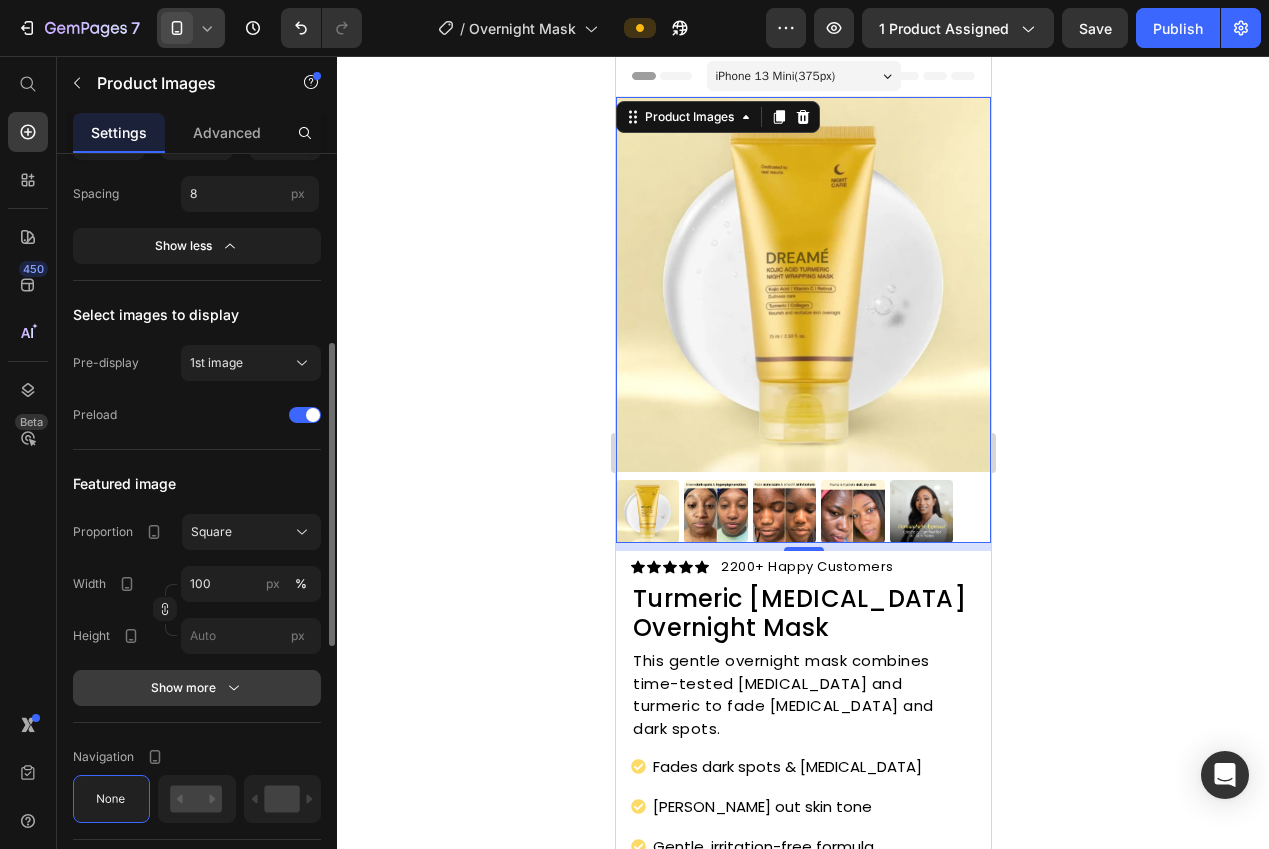click 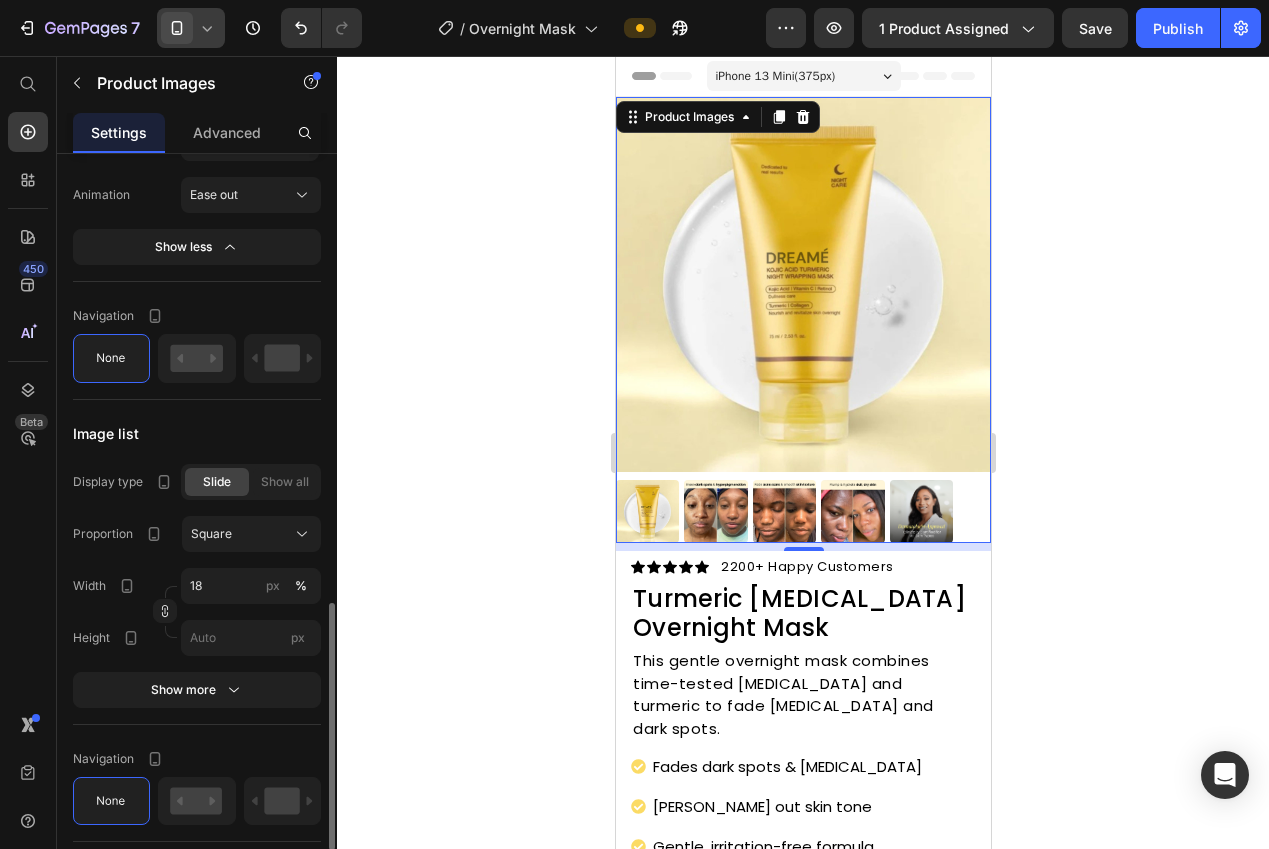 scroll, scrollTop: 1344, scrollLeft: 0, axis: vertical 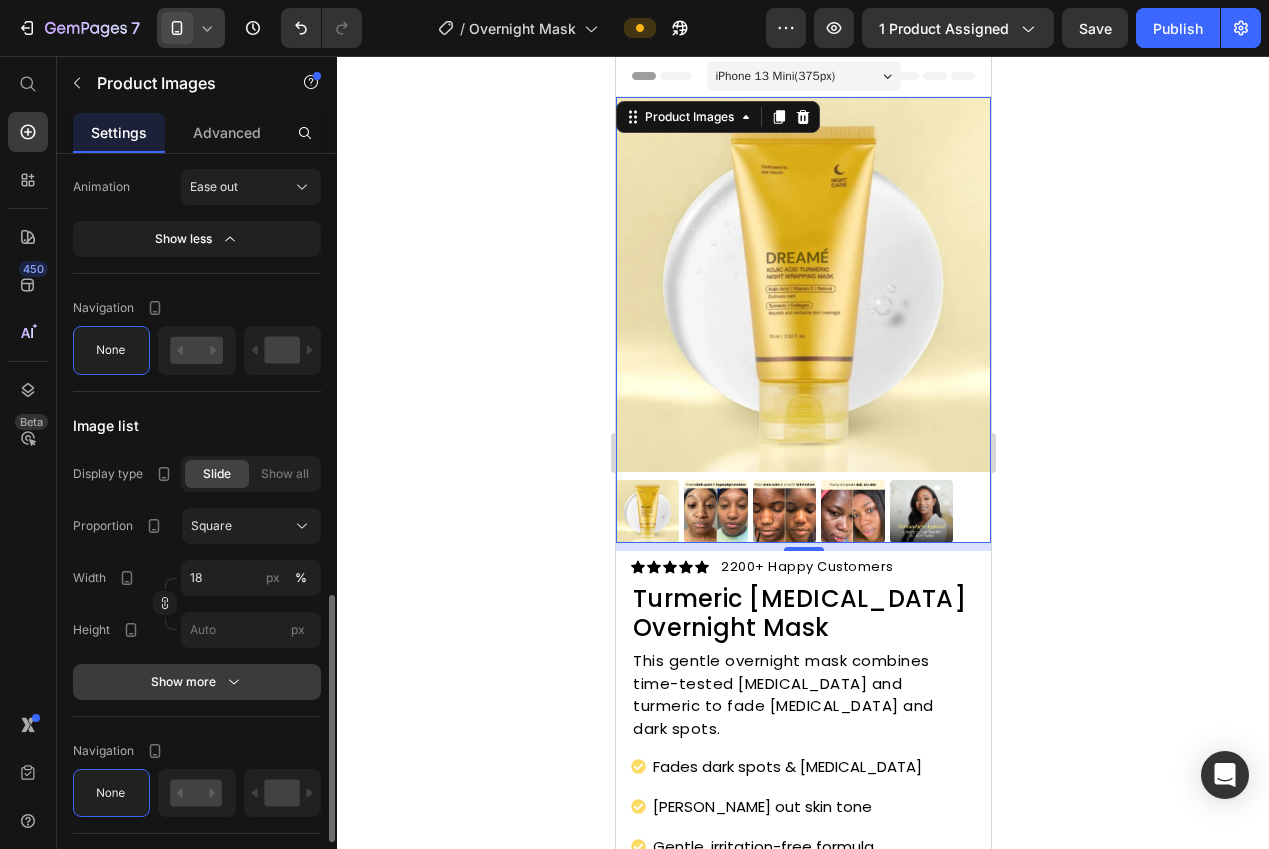 click on "Show more" at bounding box center (197, 682) 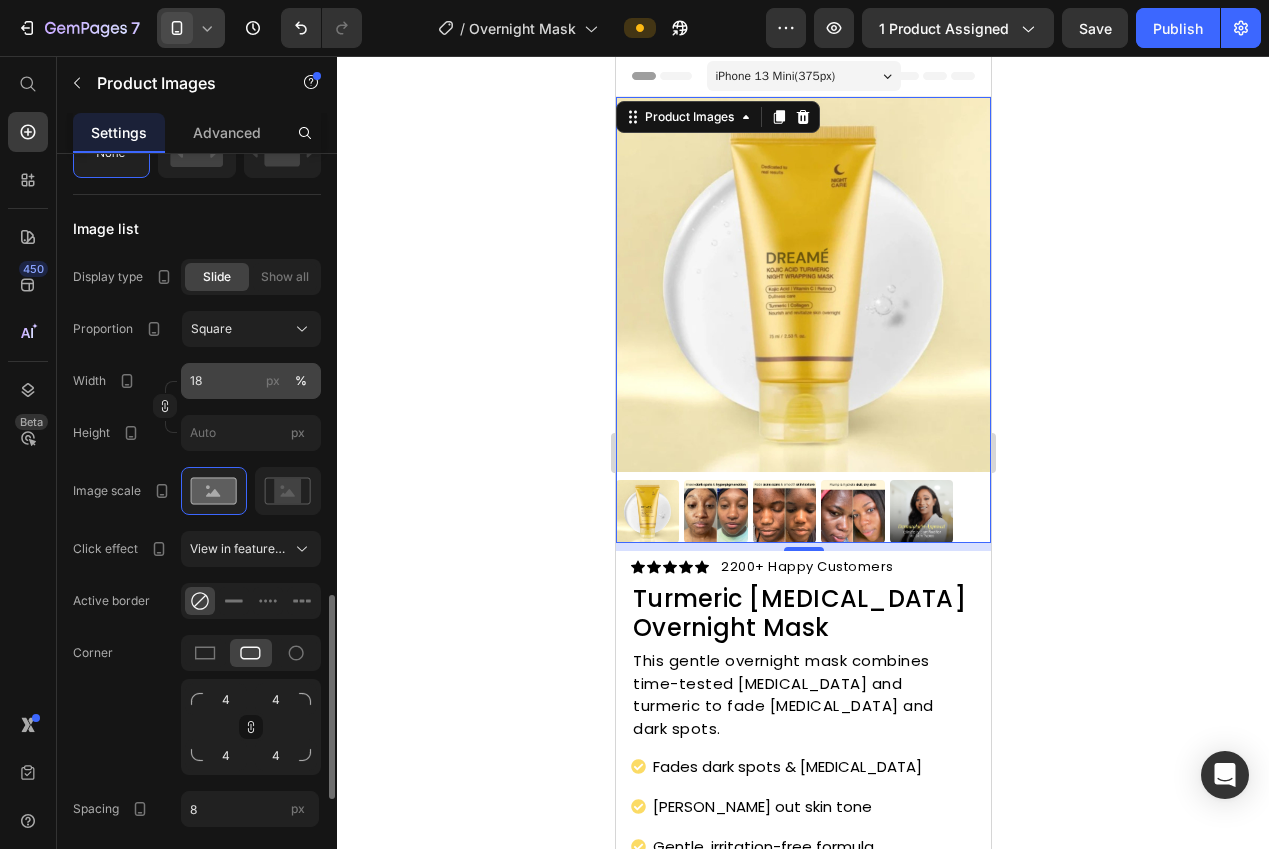 scroll, scrollTop: 1559, scrollLeft: 0, axis: vertical 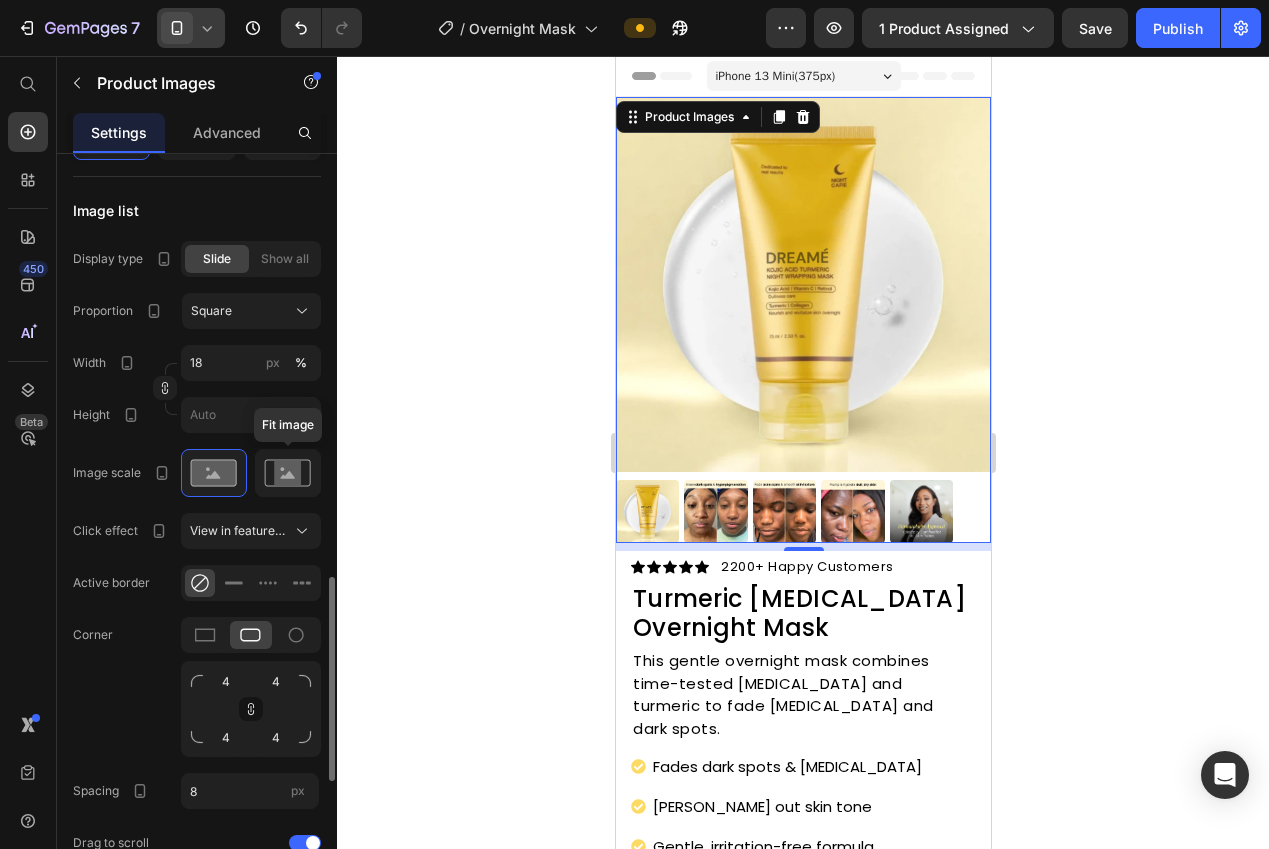 click 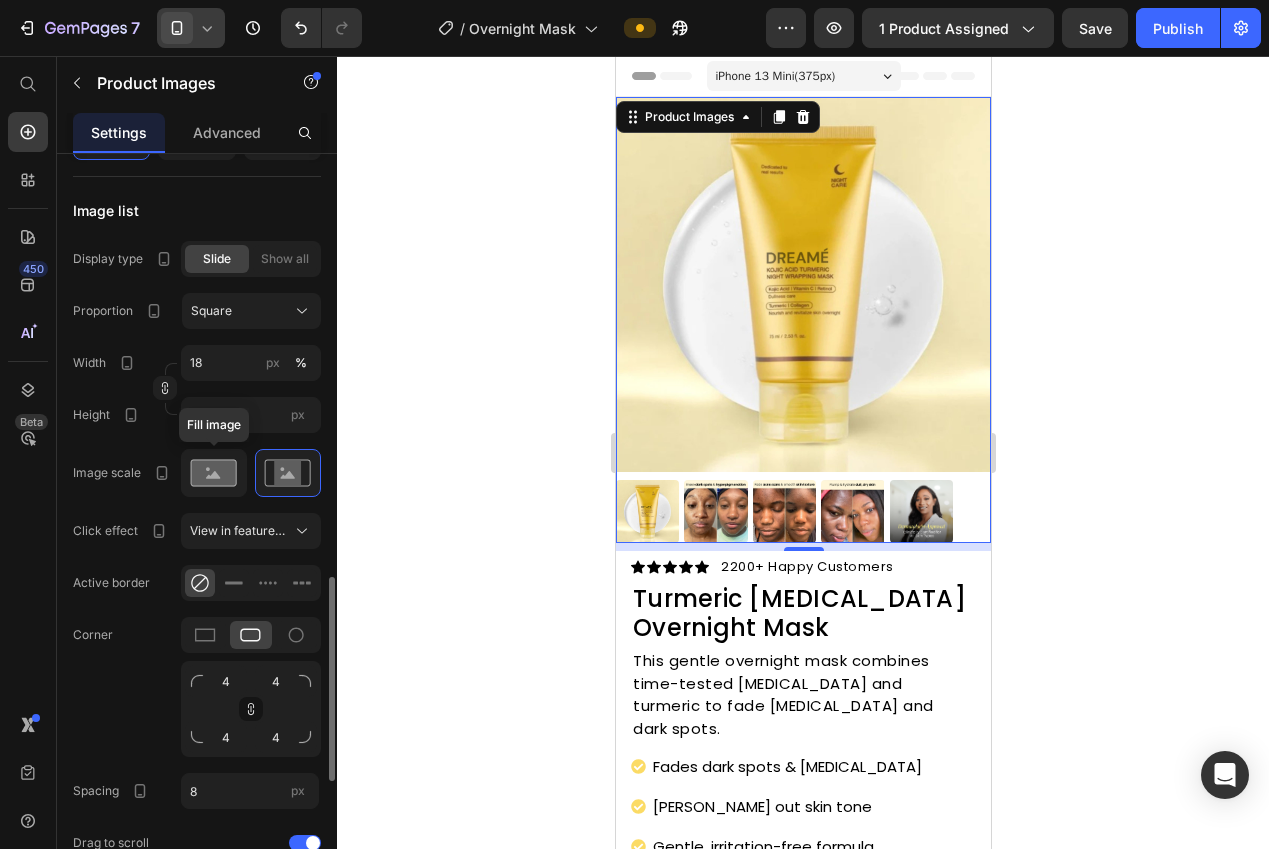 click 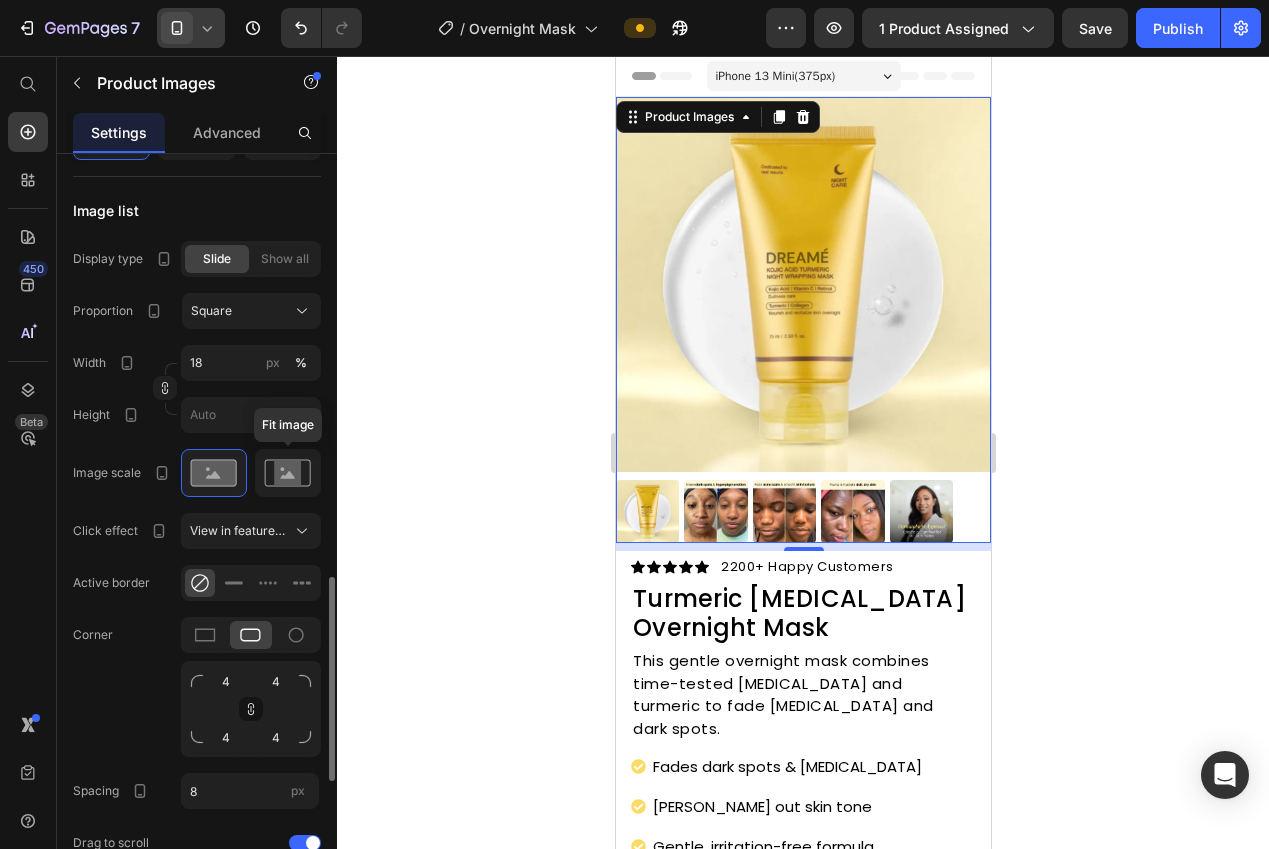 click 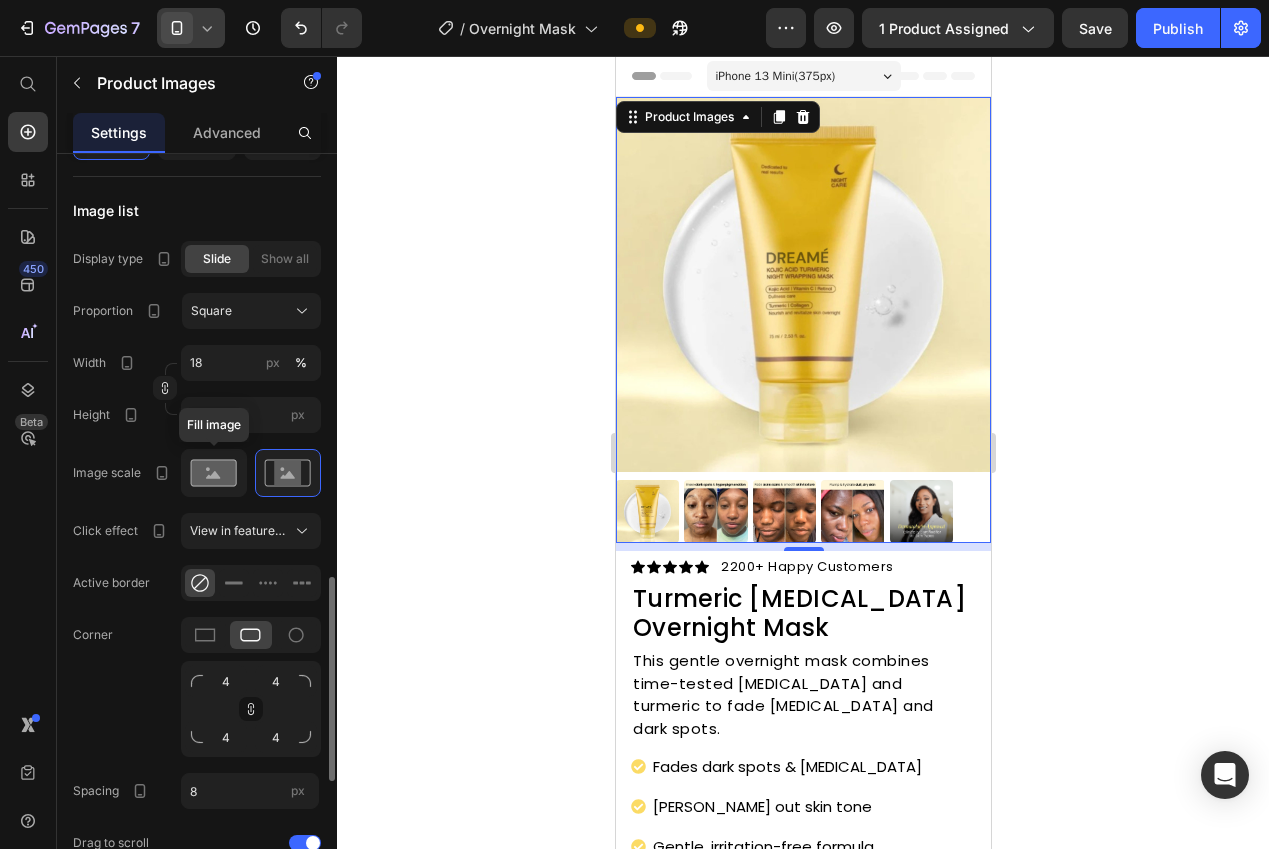 click 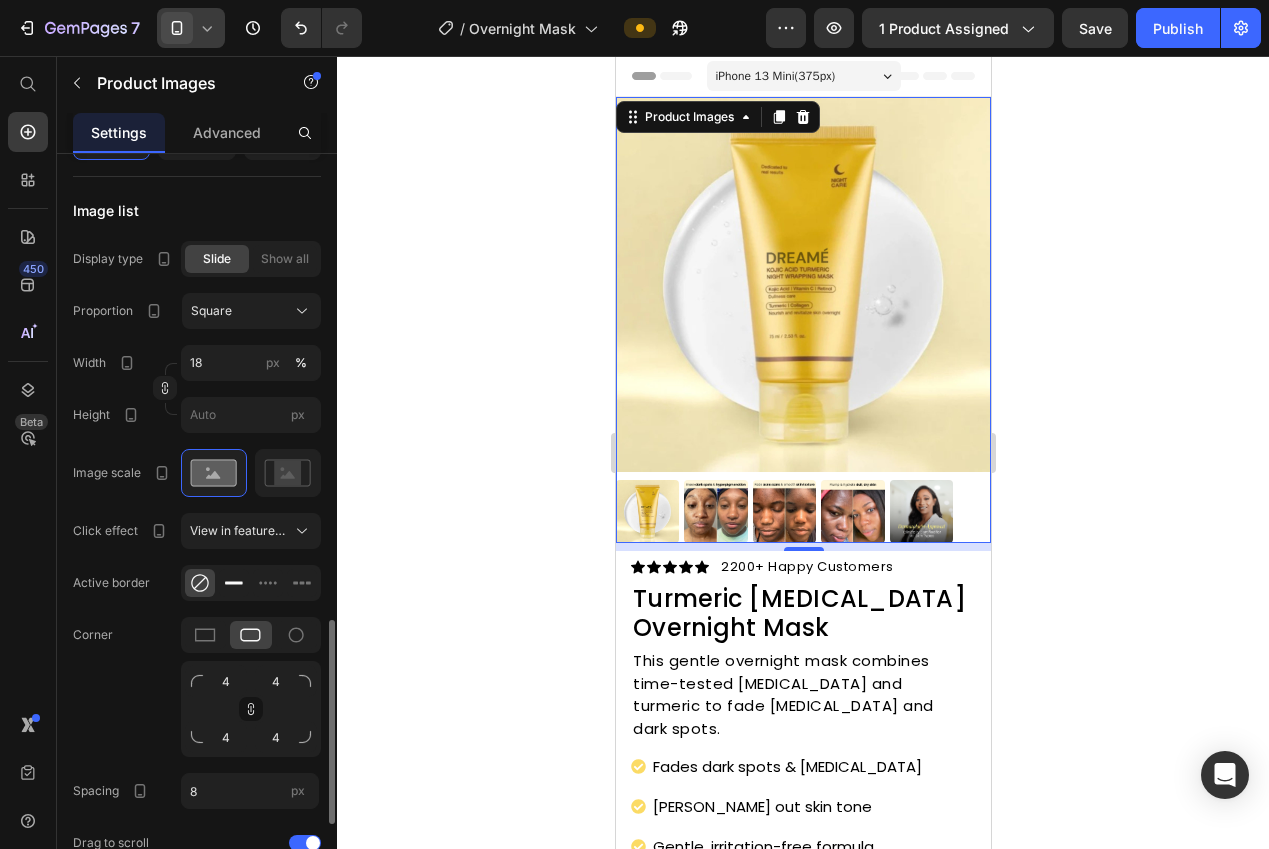 scroll, scrollTop: 1616, scrollLeft: 0, axis: vertical 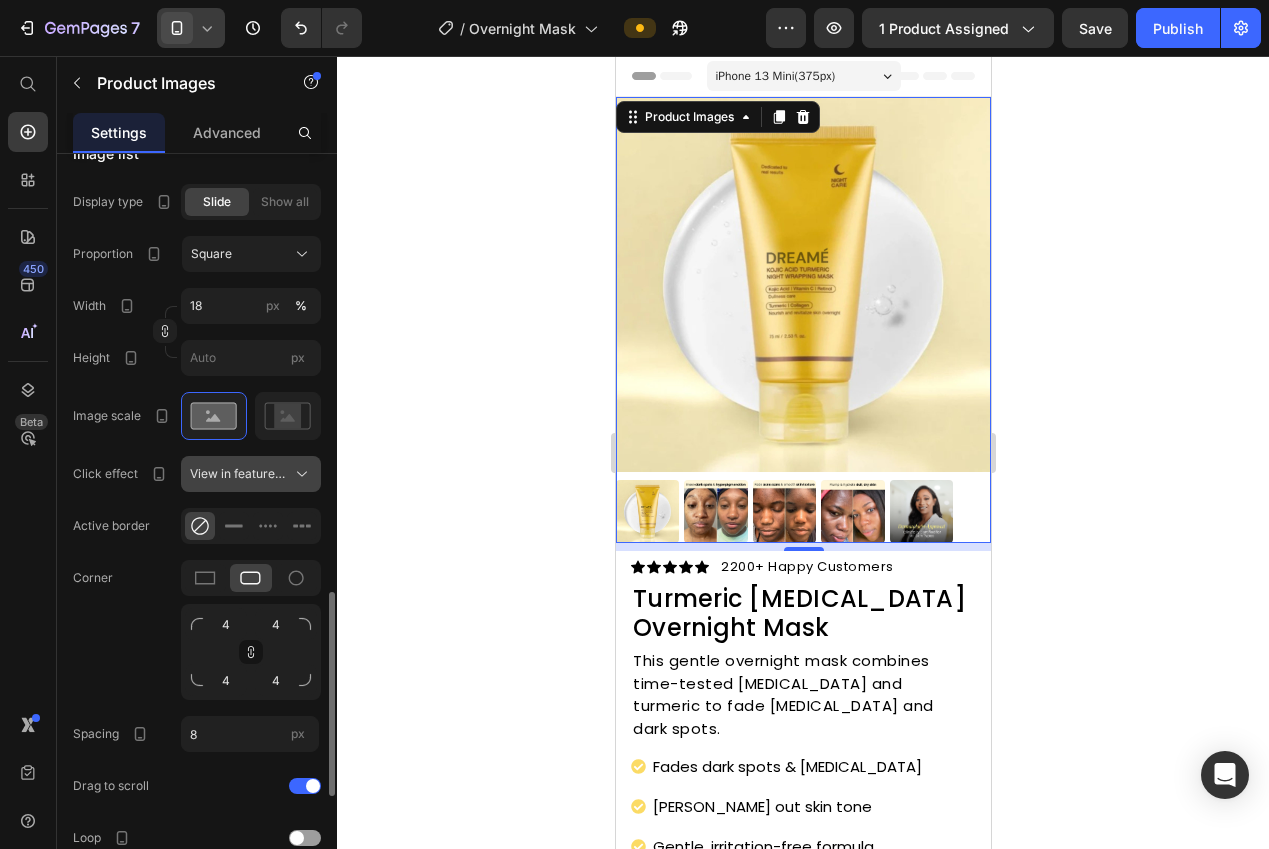 click on "View in featured image" at bounding box center (239, 474) 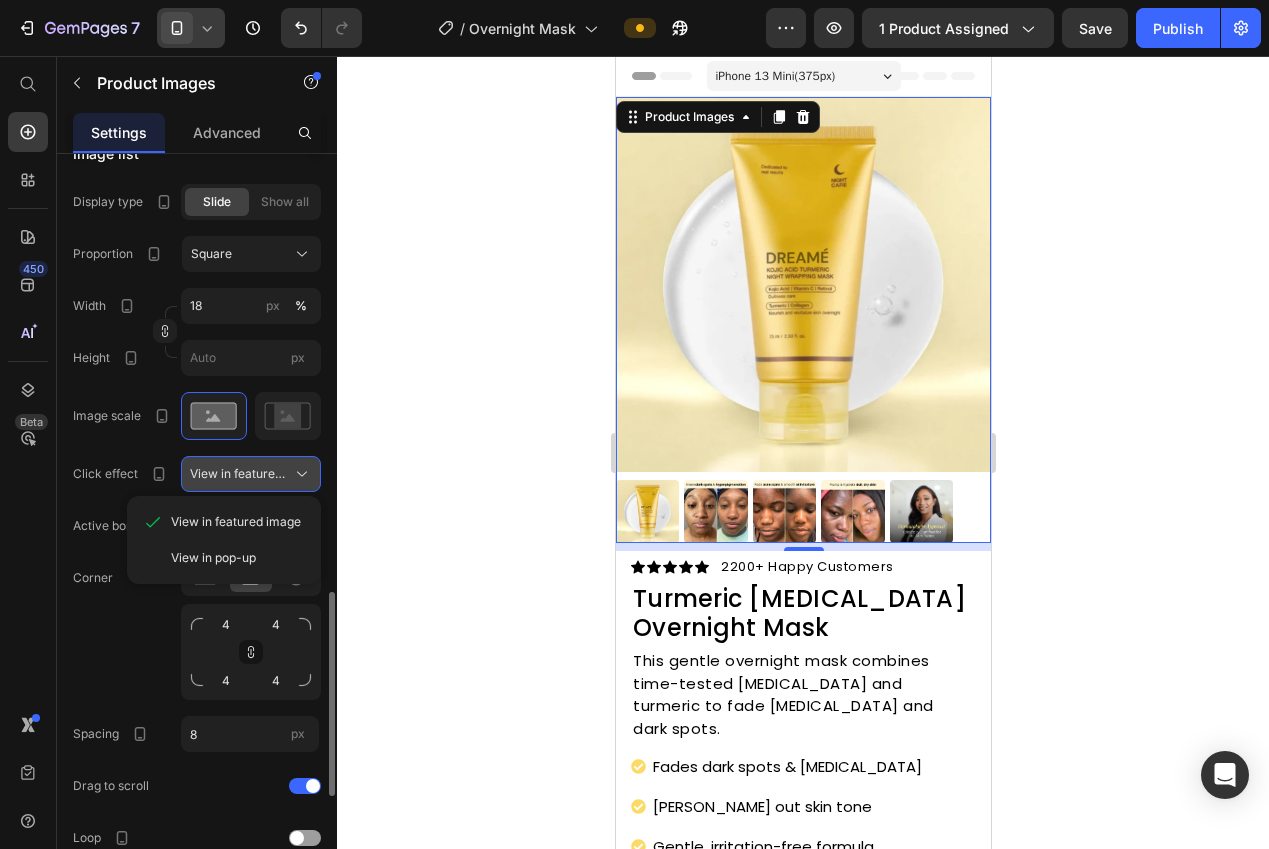 click on "View in featured image" at bounding box center (239, 474) 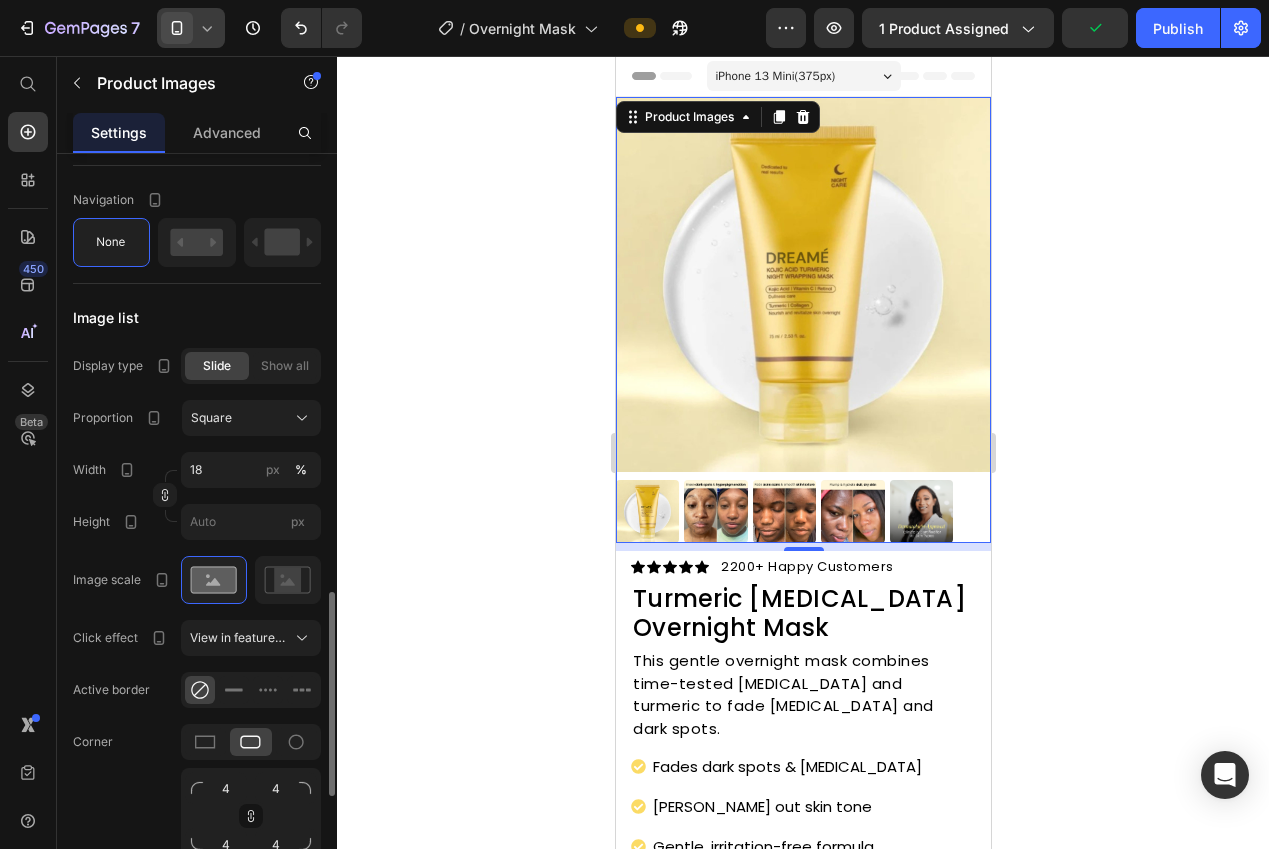 scroll, scrollTop: 1389, scrollLeft: 0, axis: vertical 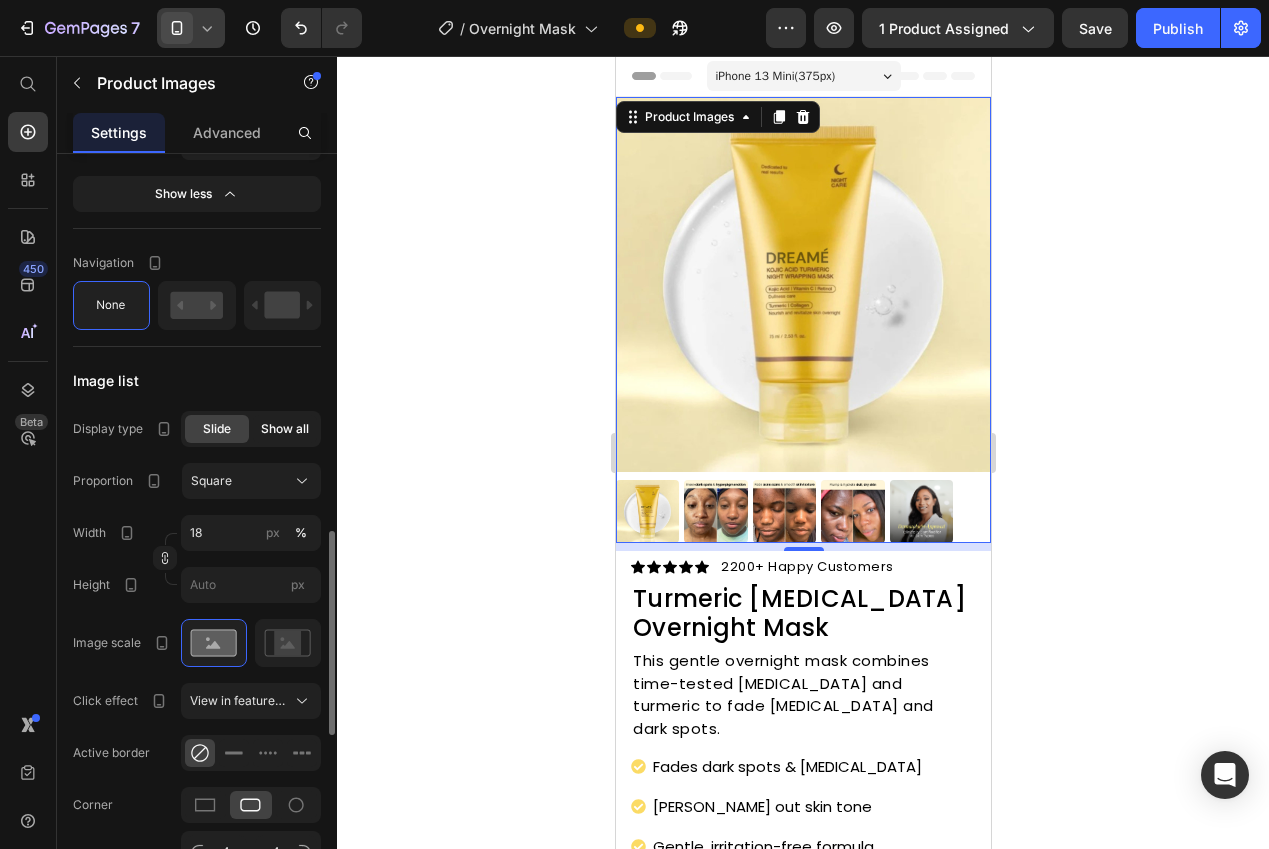 click on "Show all" 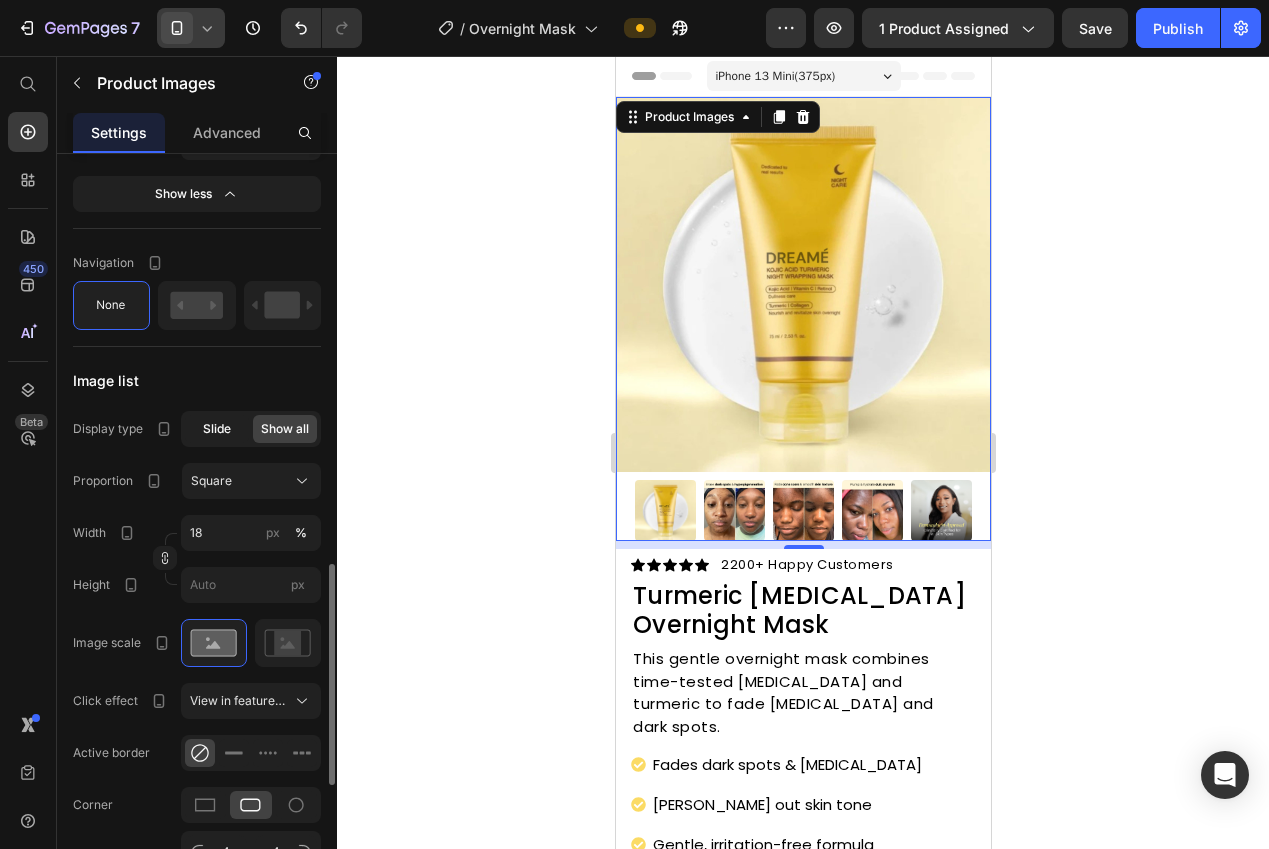 click on "Slide" 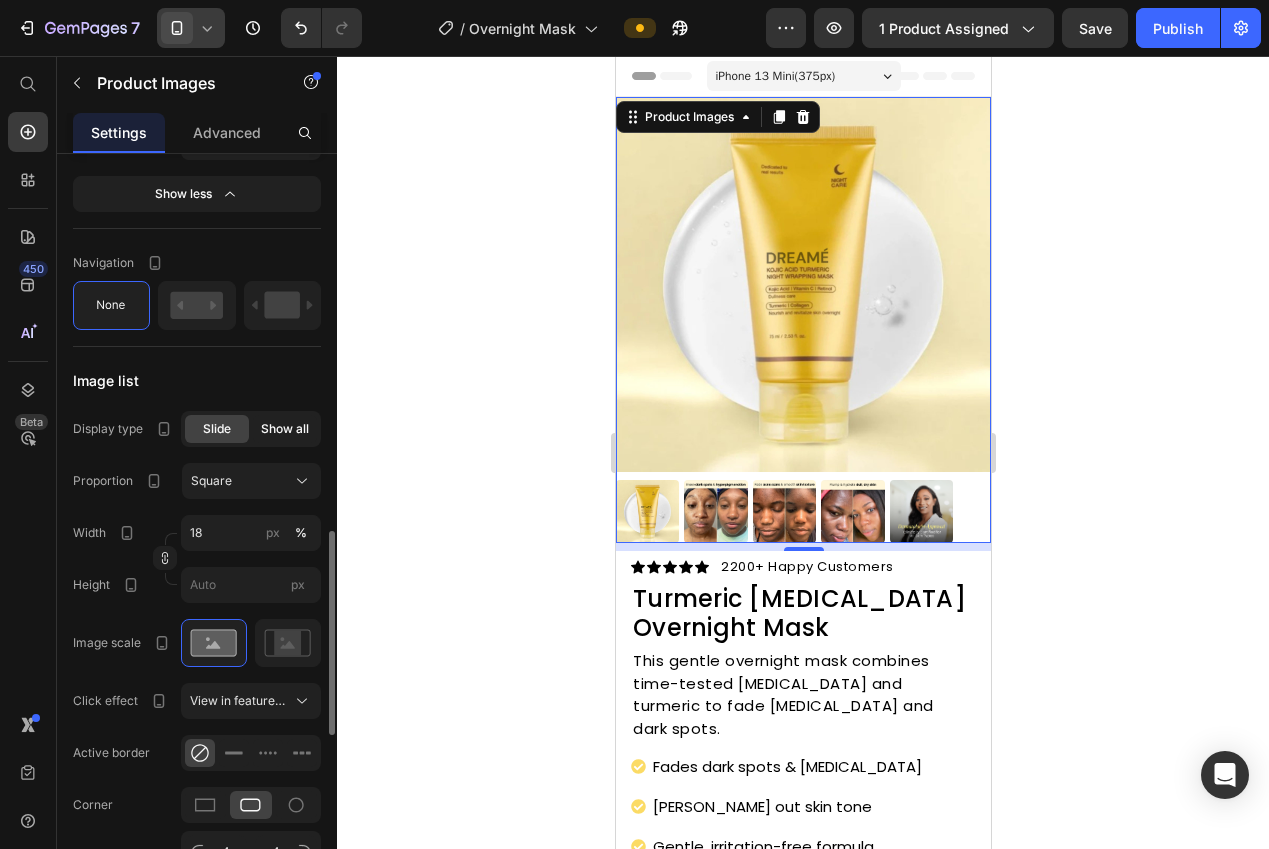click on "Show all" 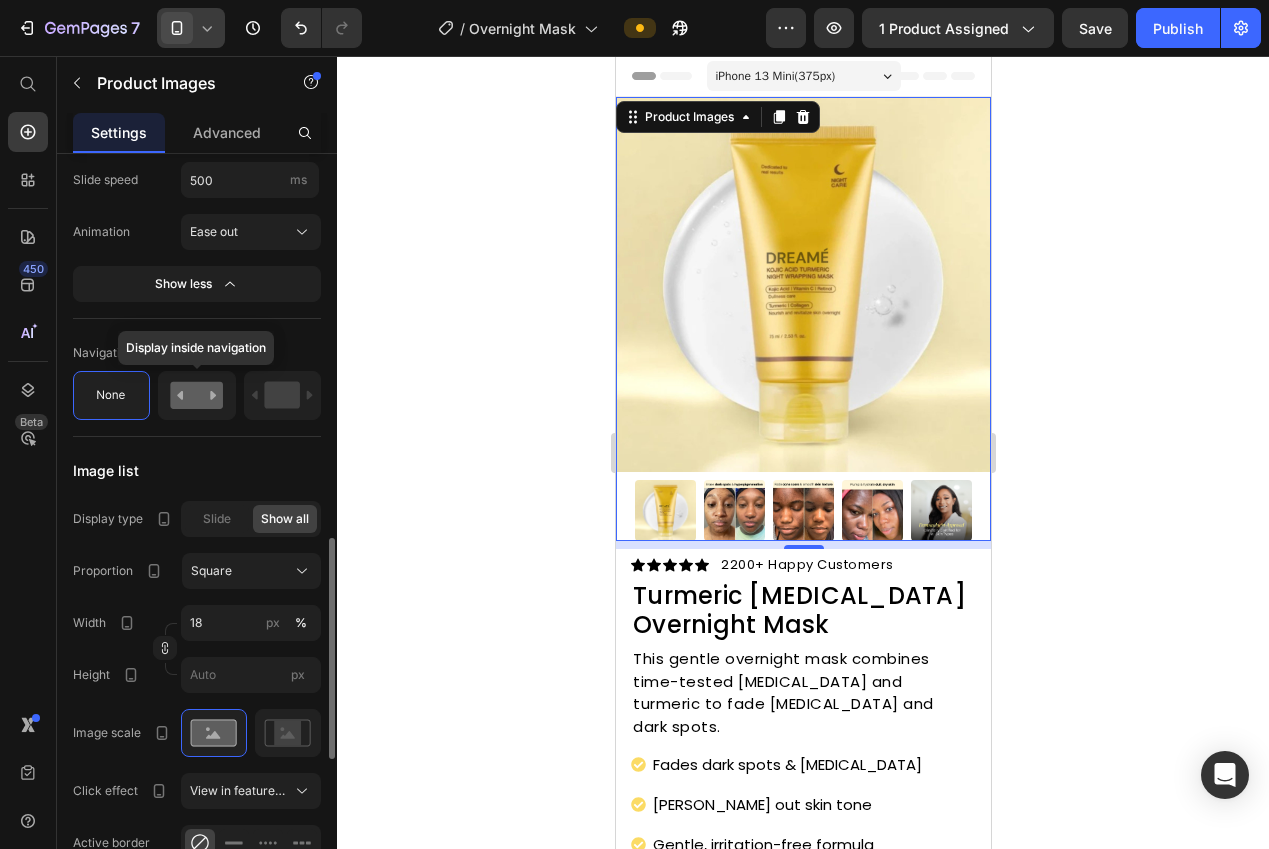 click 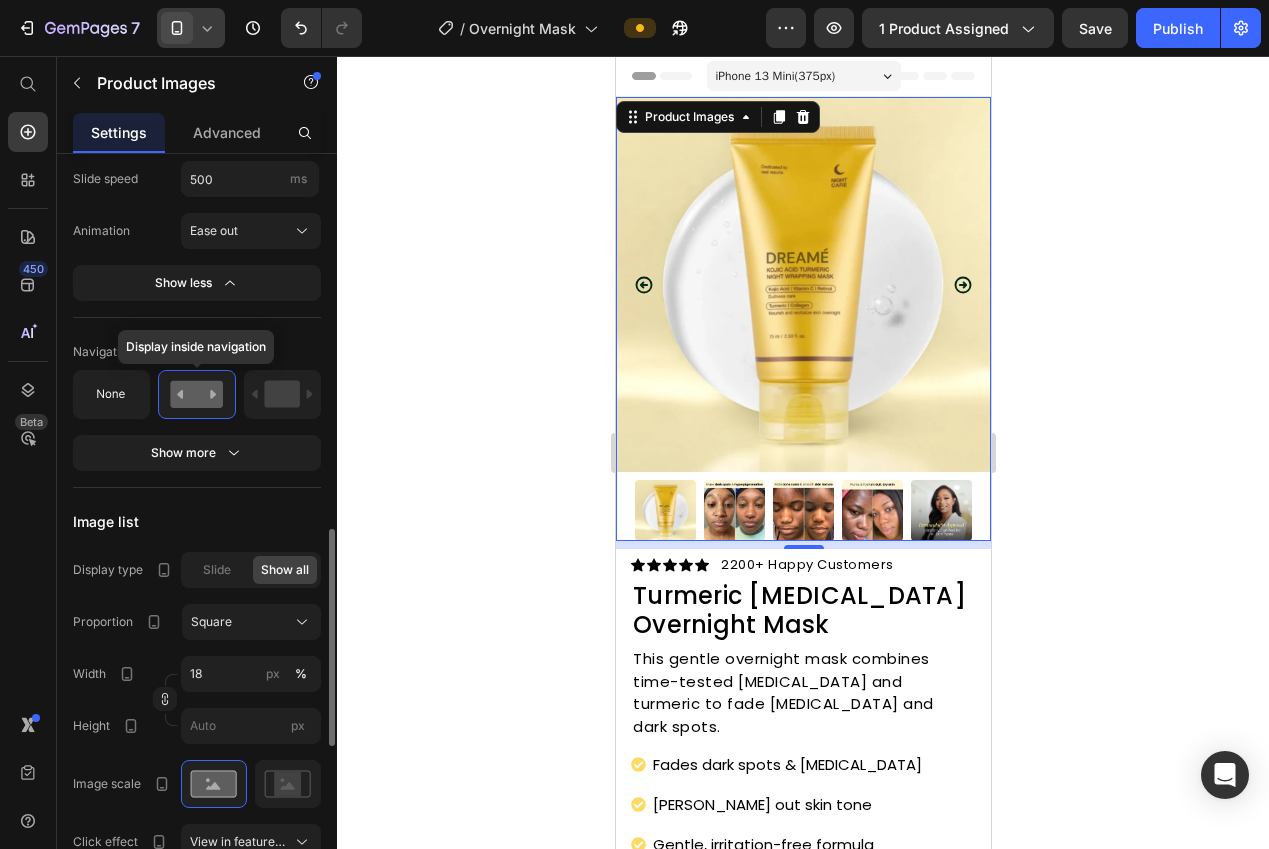 scroll, scrollTop: 1298, scrollLeft: 0, axis: vertical 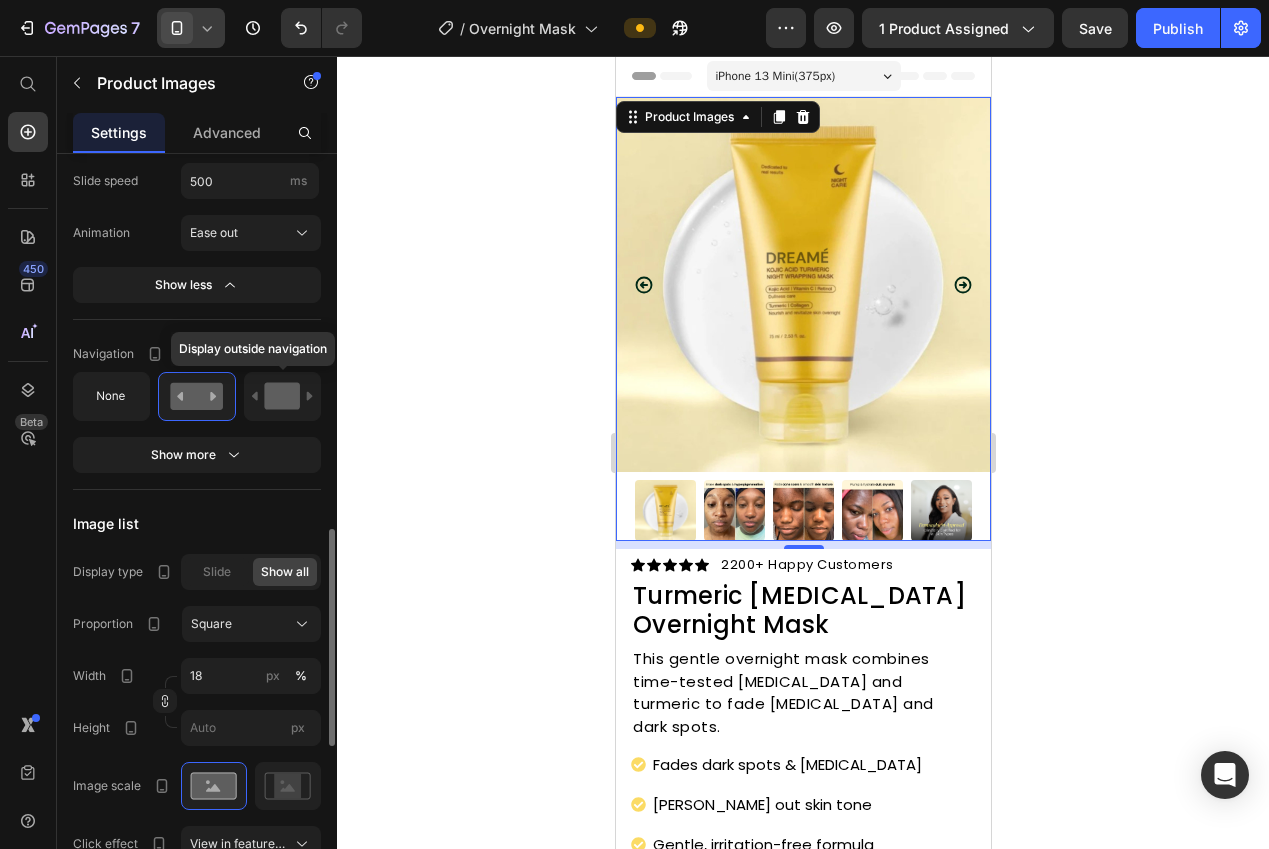 click 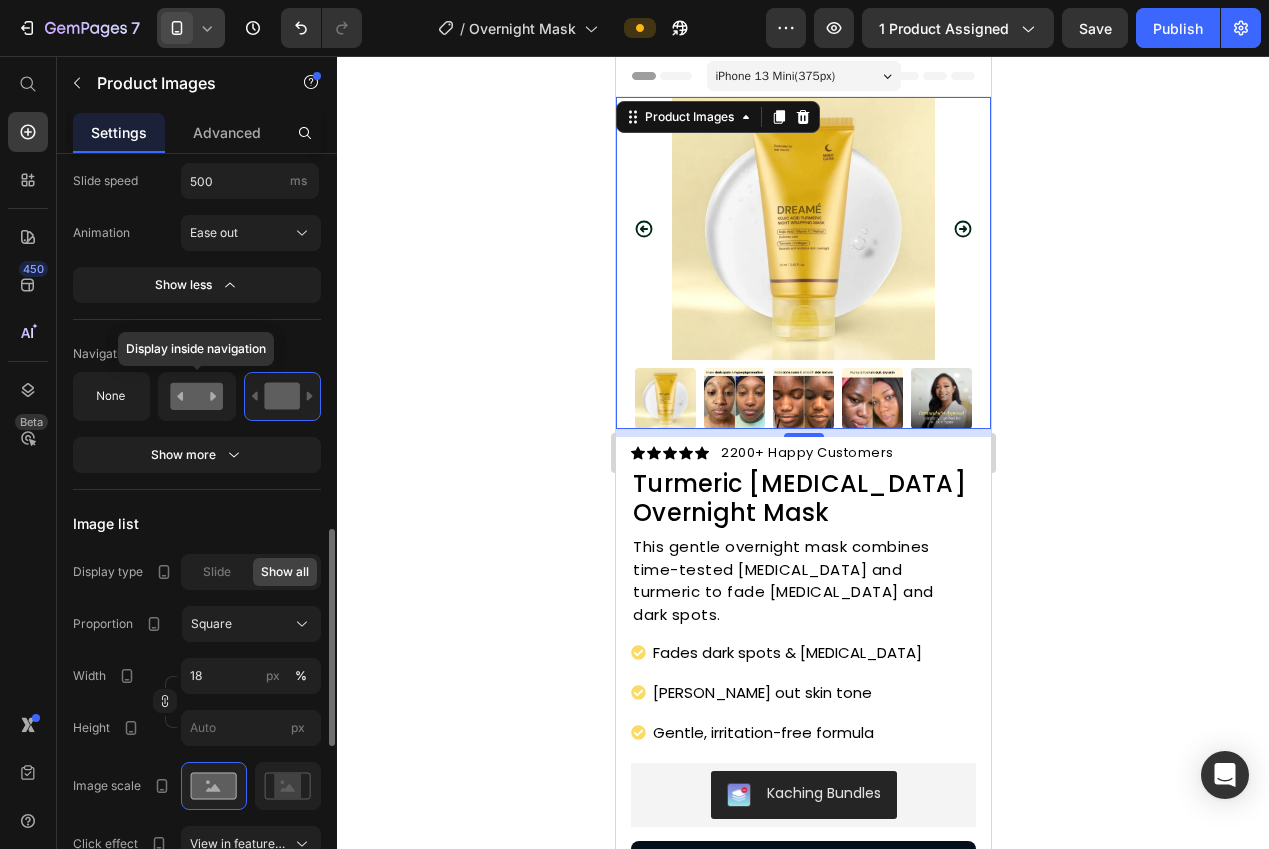 click 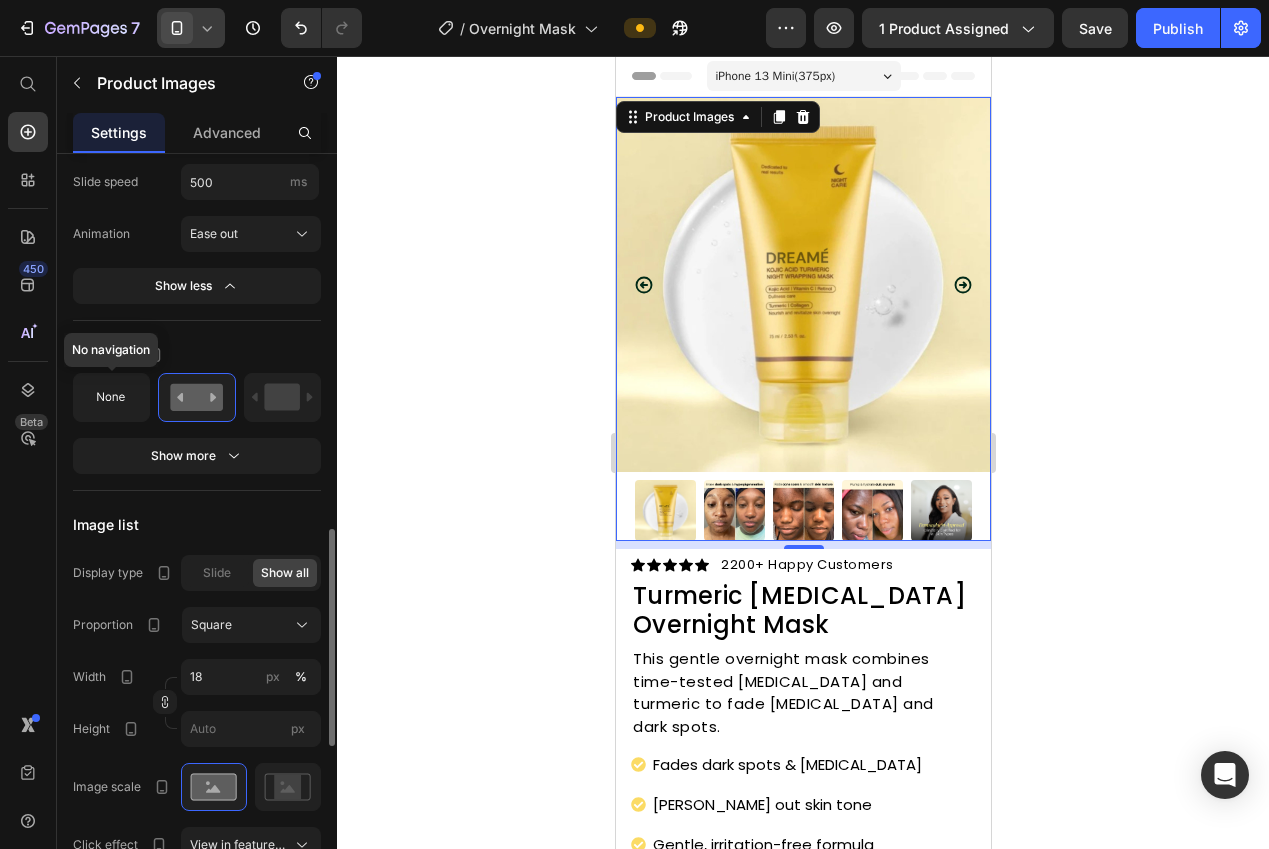drag, startPoint x: 134, startPoint y: 399, endPoint x: 165, endPoint y: 423, distance: 39.20459 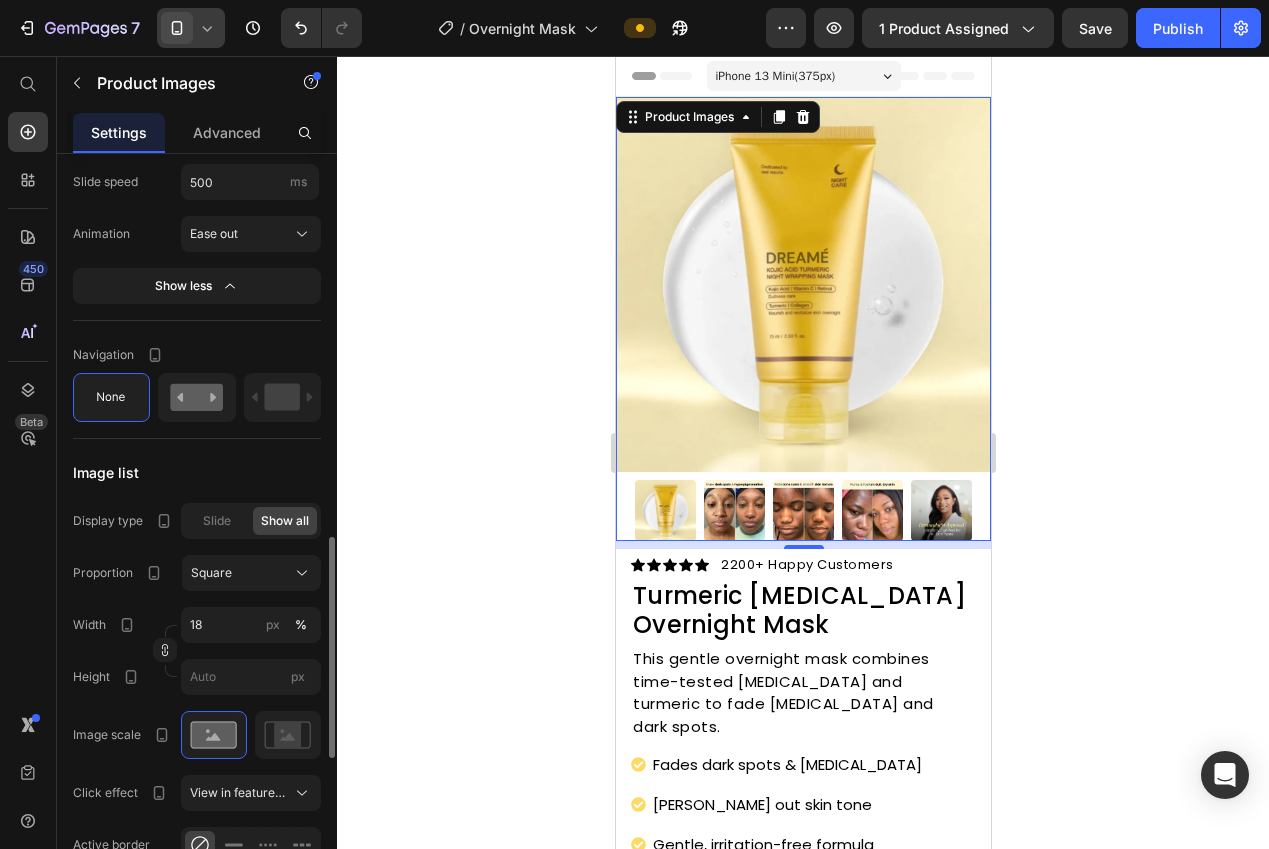 click 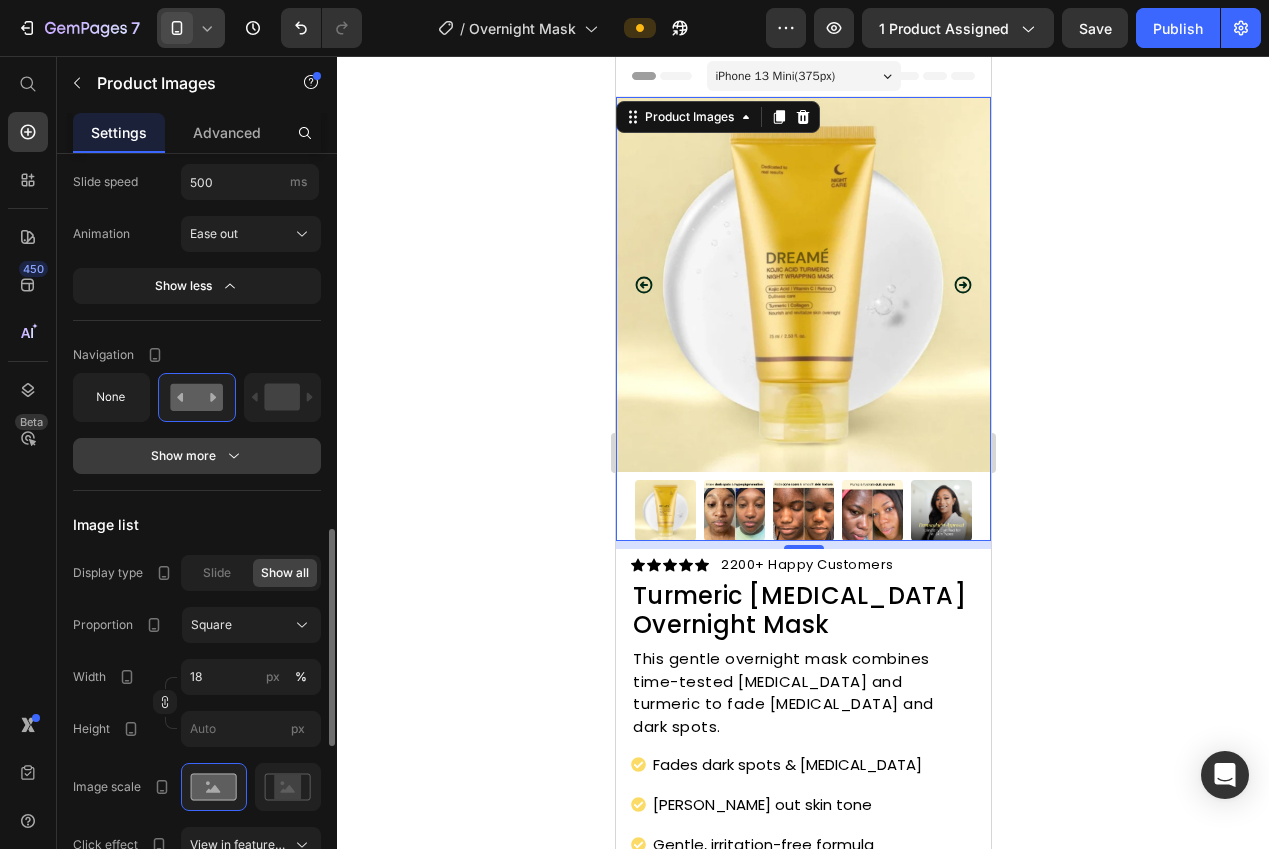 click on "Show more" at bounding box center [197, 456] 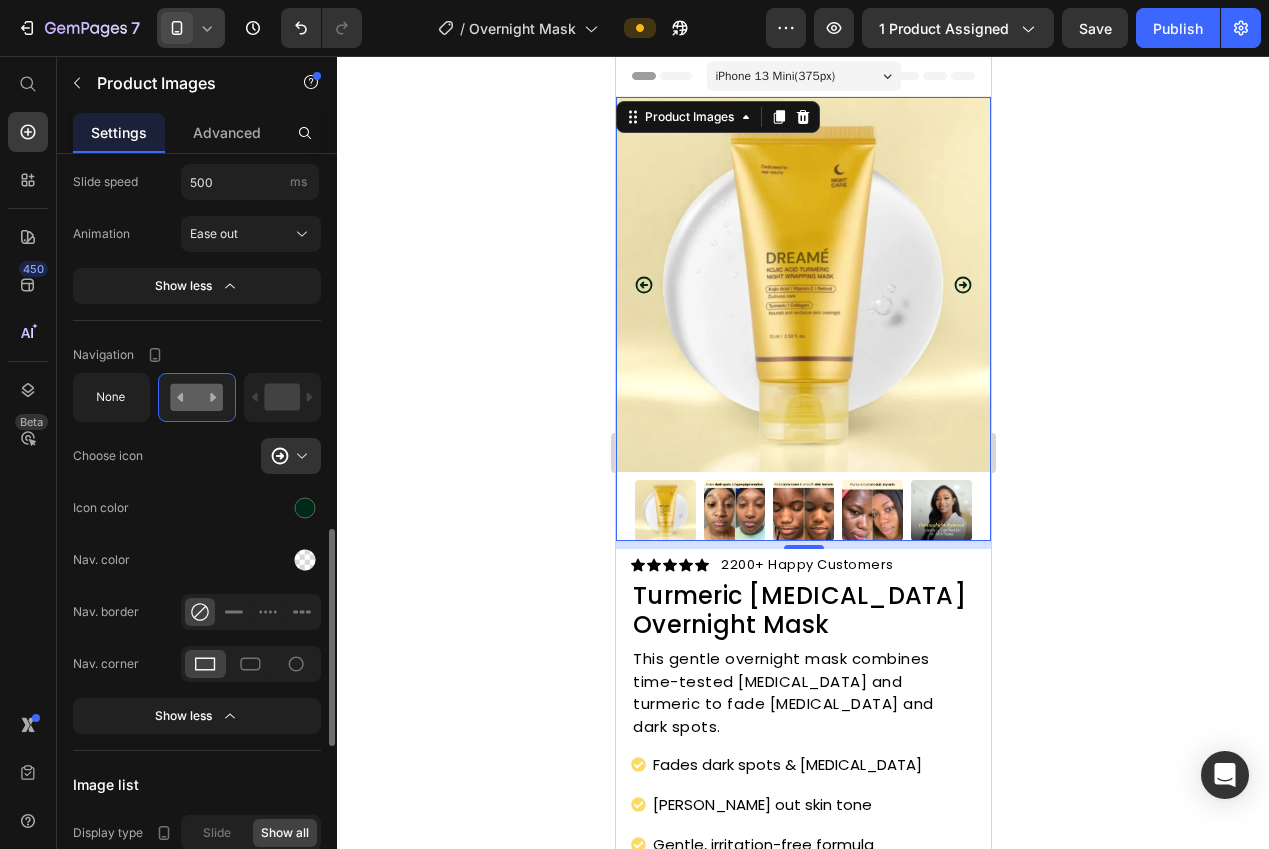 scroll, scrollTop: 1296, scrollLeft: 0, axis: vertical 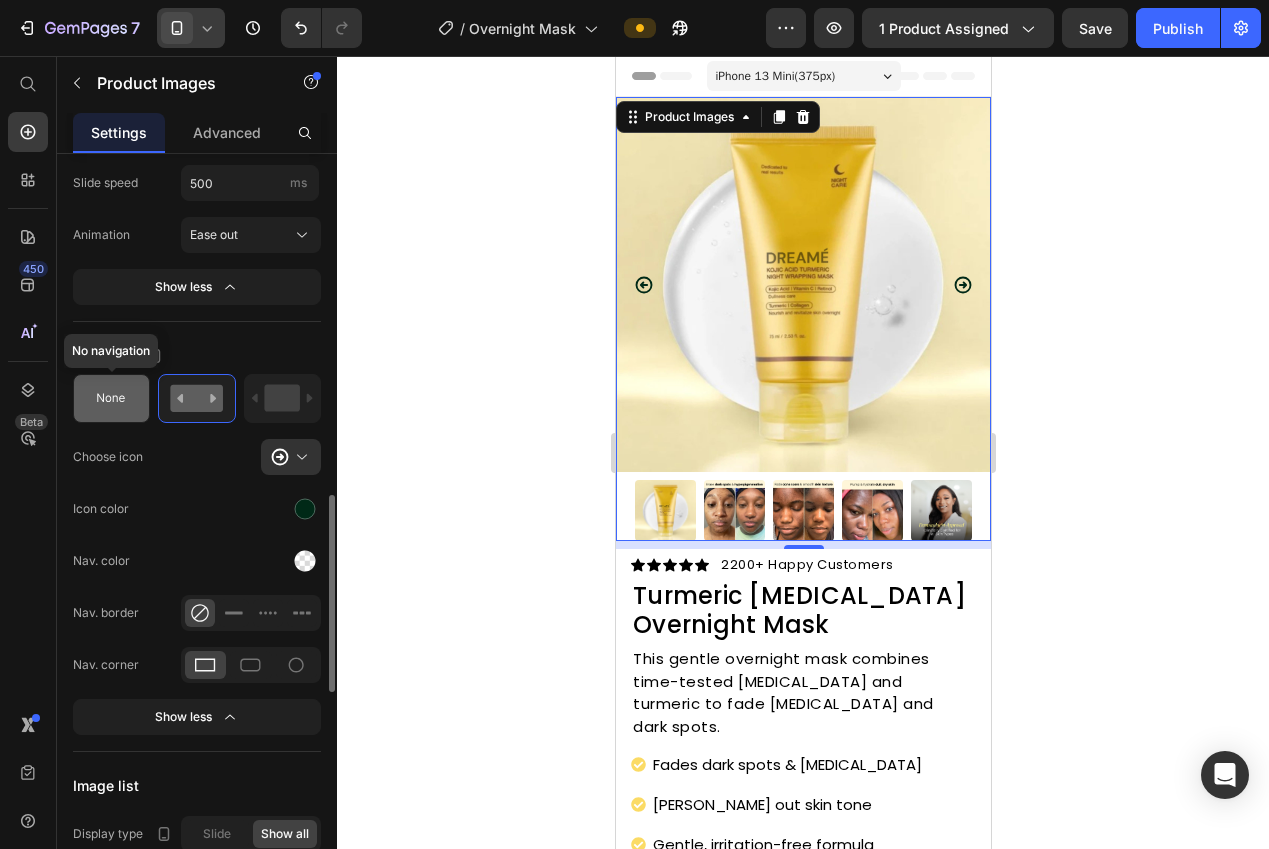 click 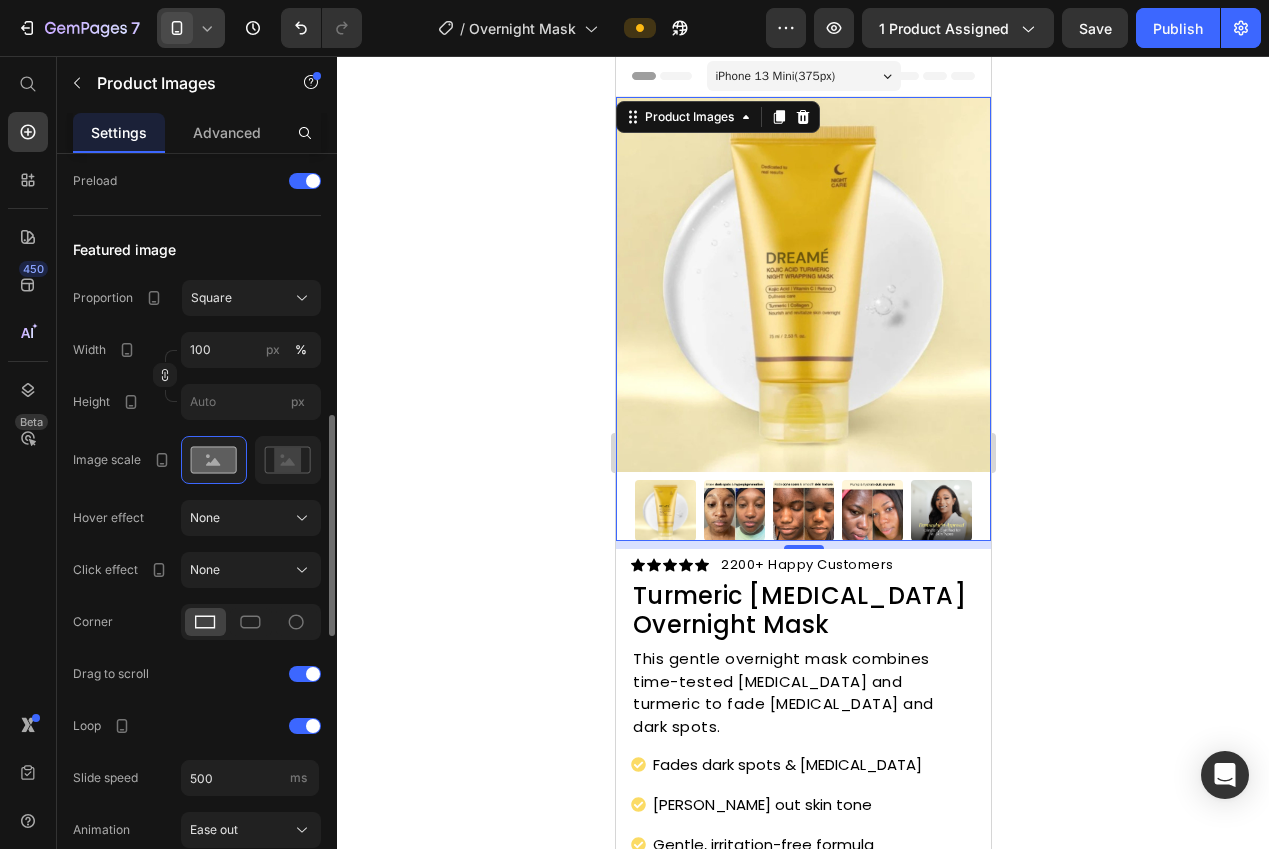 scroll, scrollTop: 699, scrollLeft: 0, axis: vertical 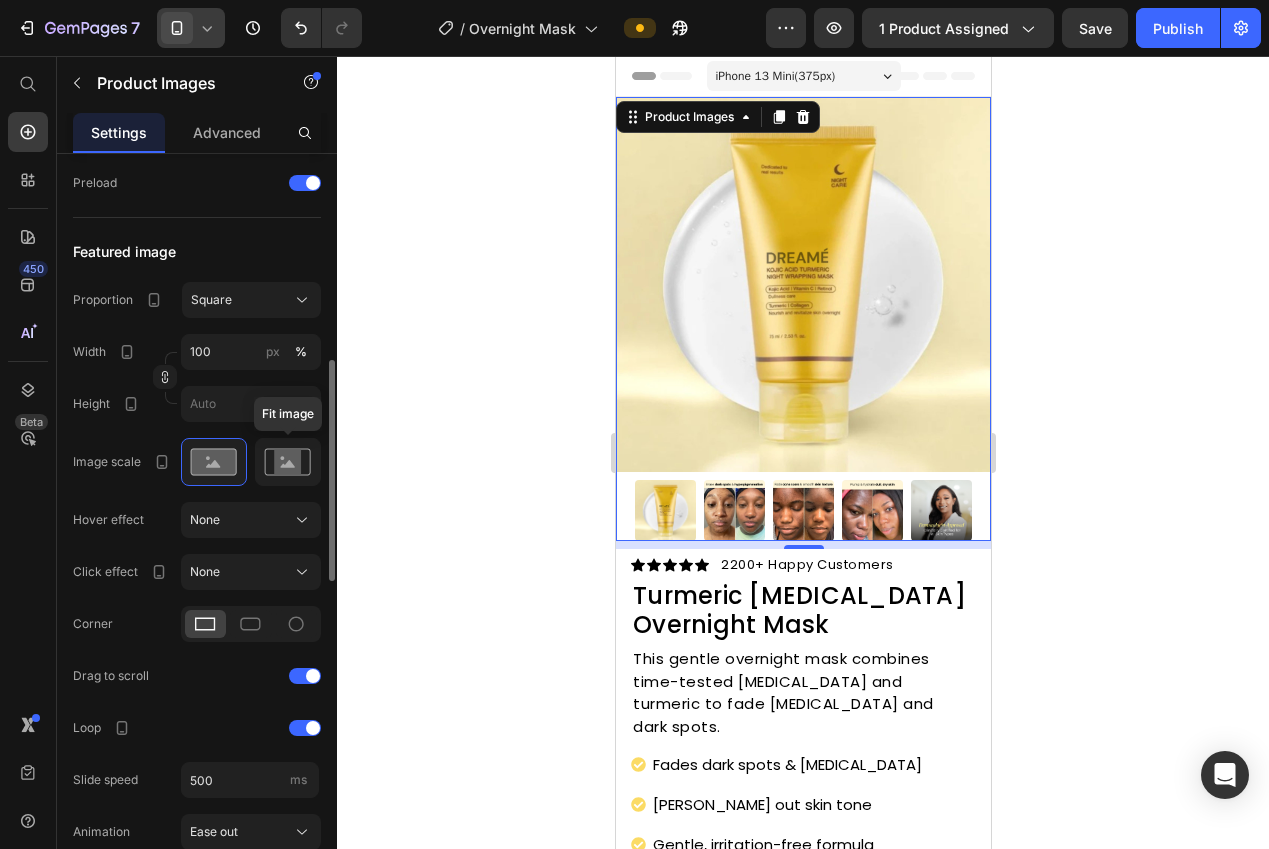 click 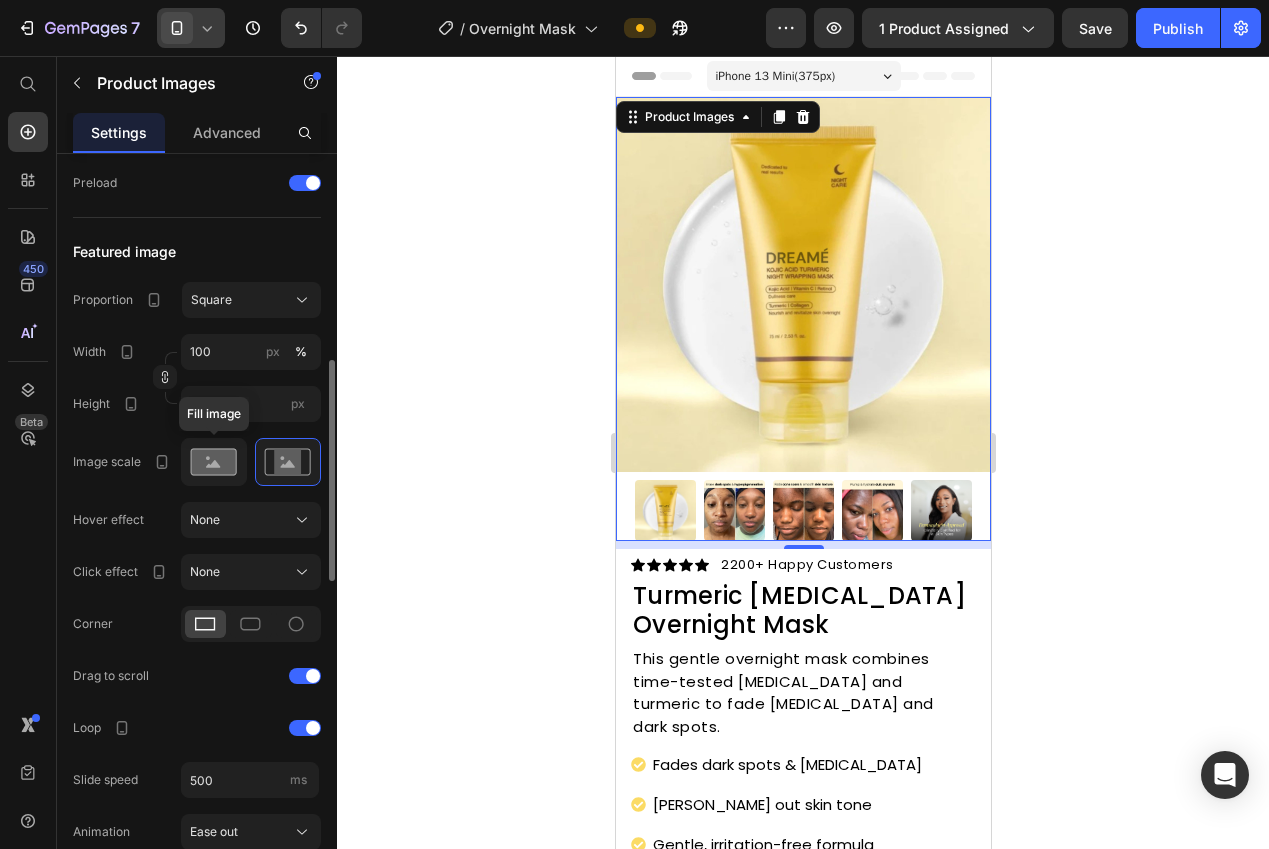 click 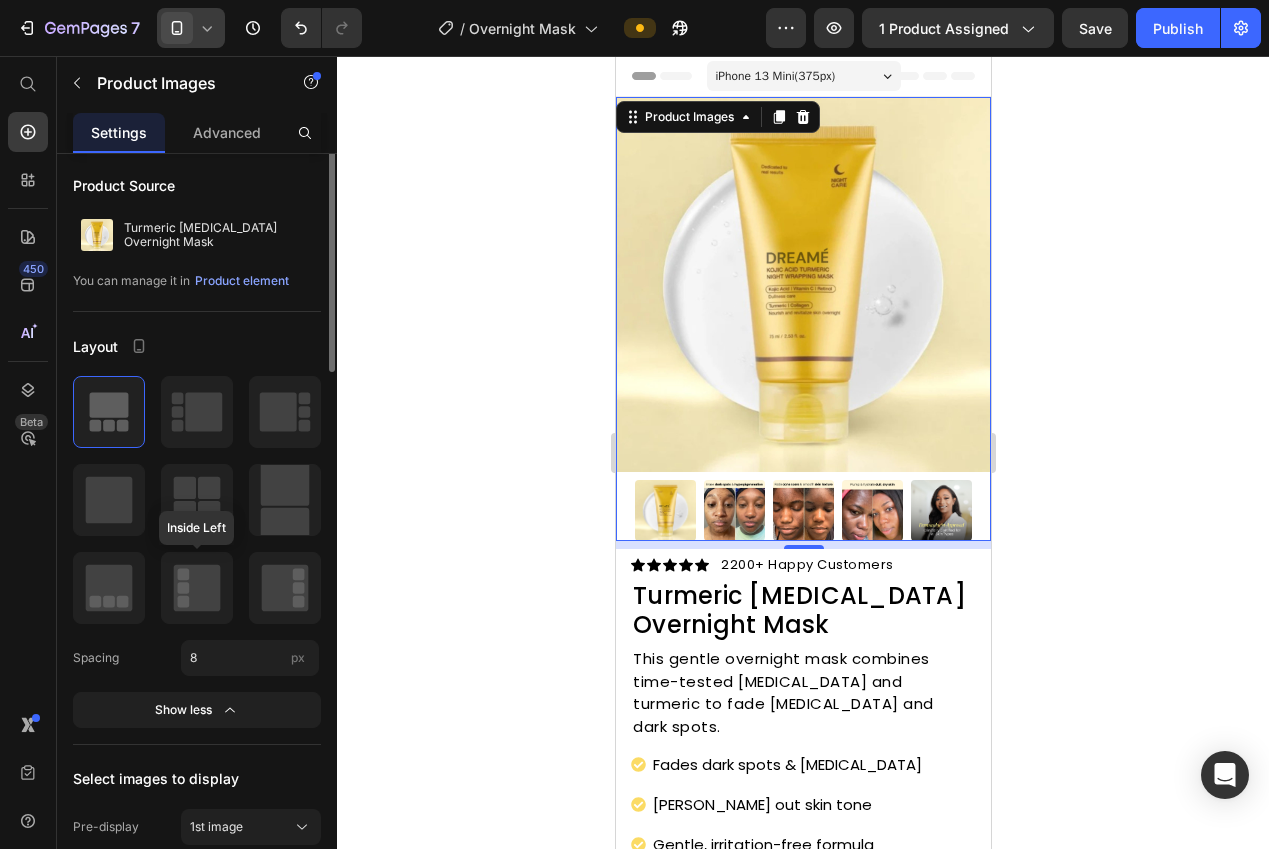 scroll, scrollTop: 0, scrollLeft: 0, axis: both 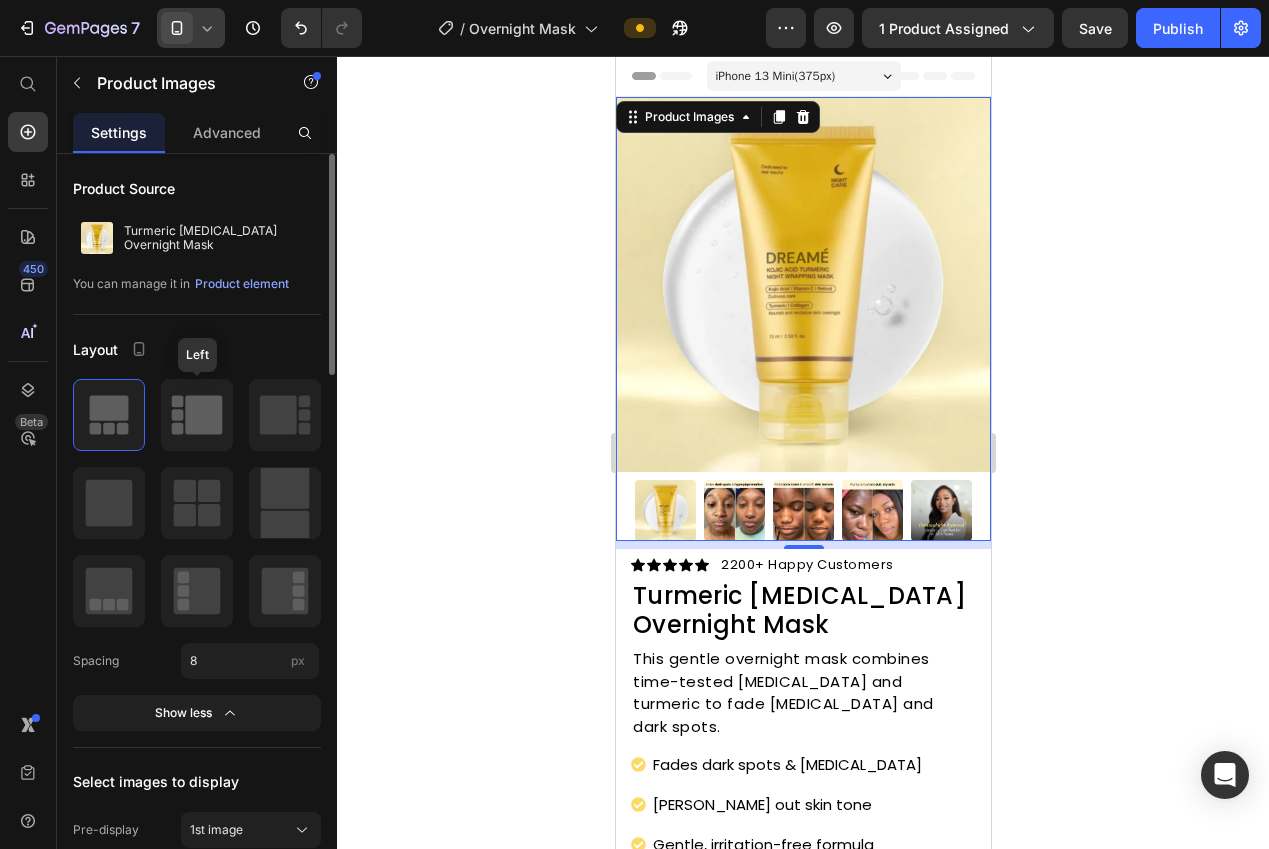 click 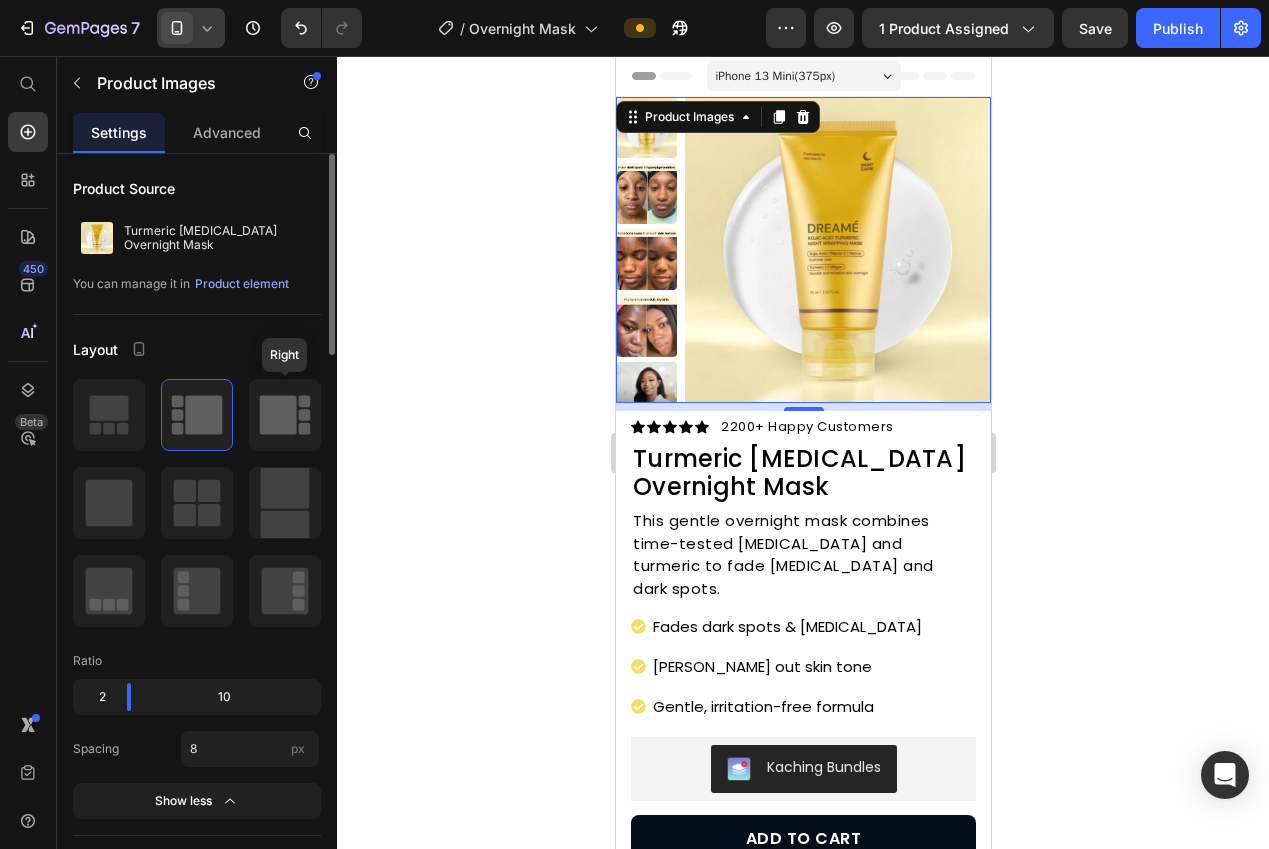 click 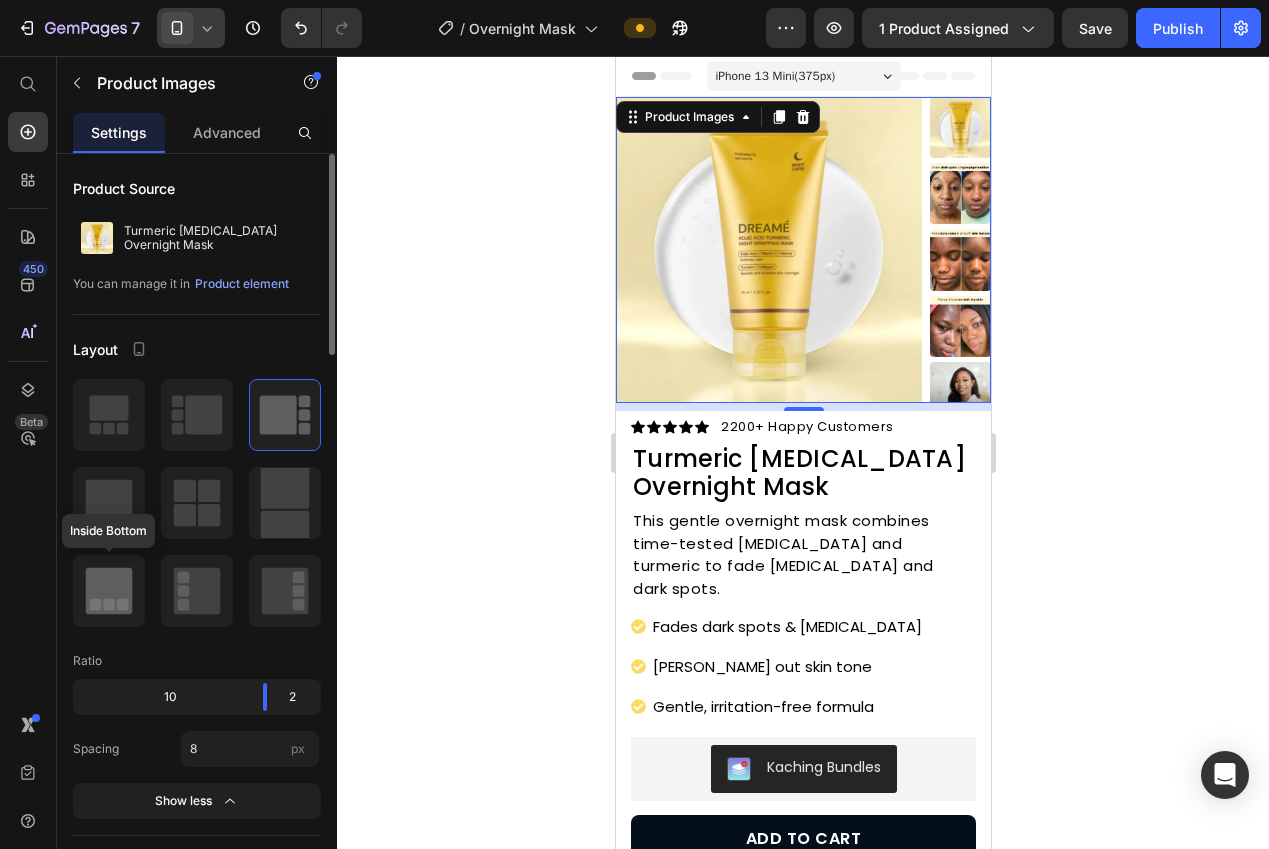 click 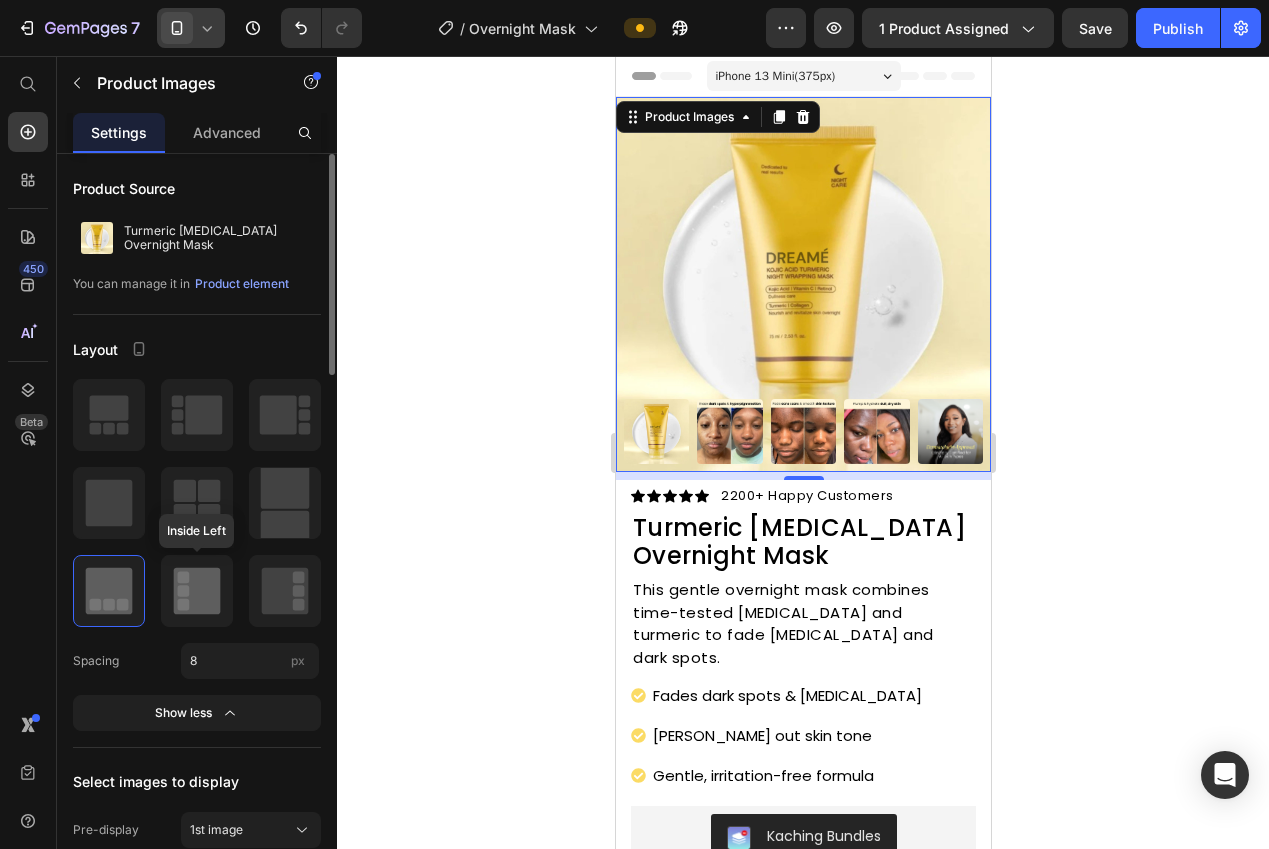 click 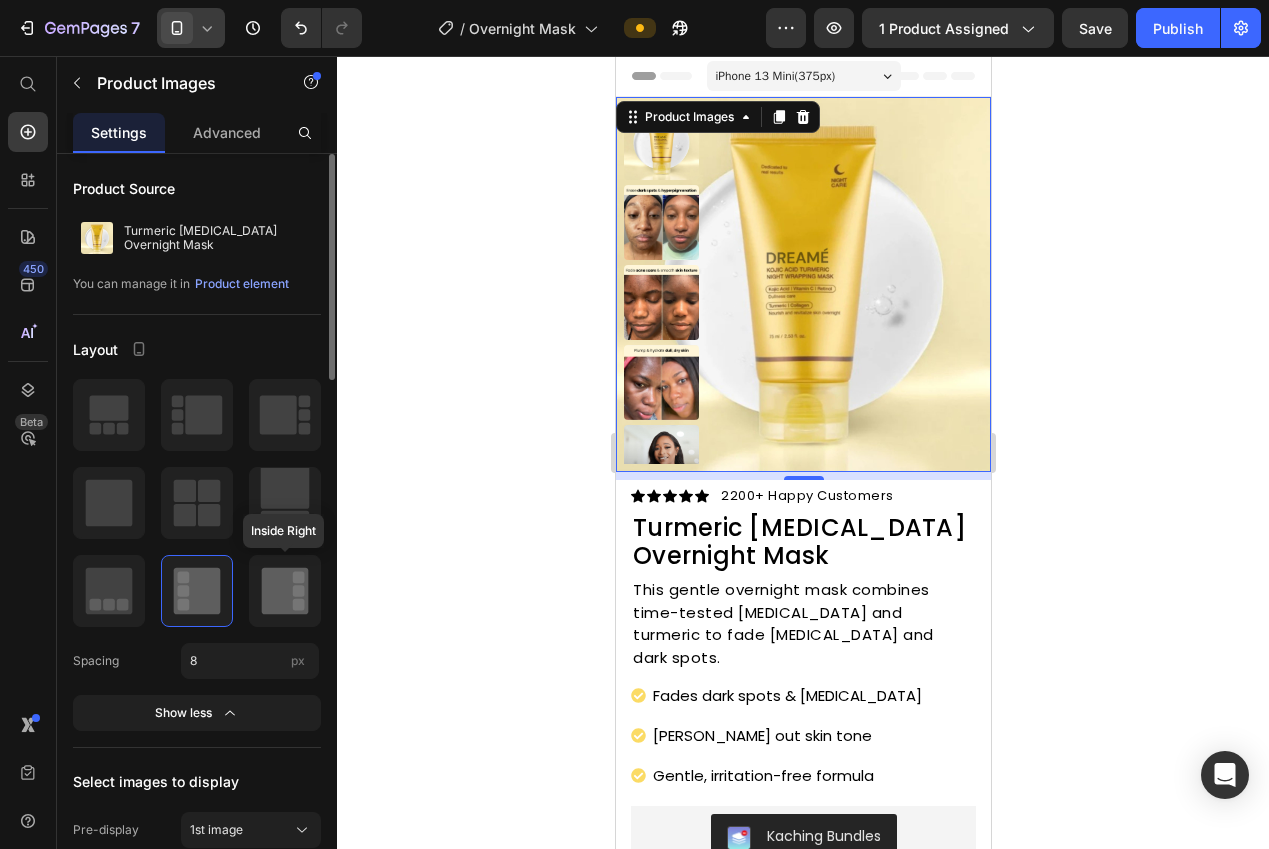 click 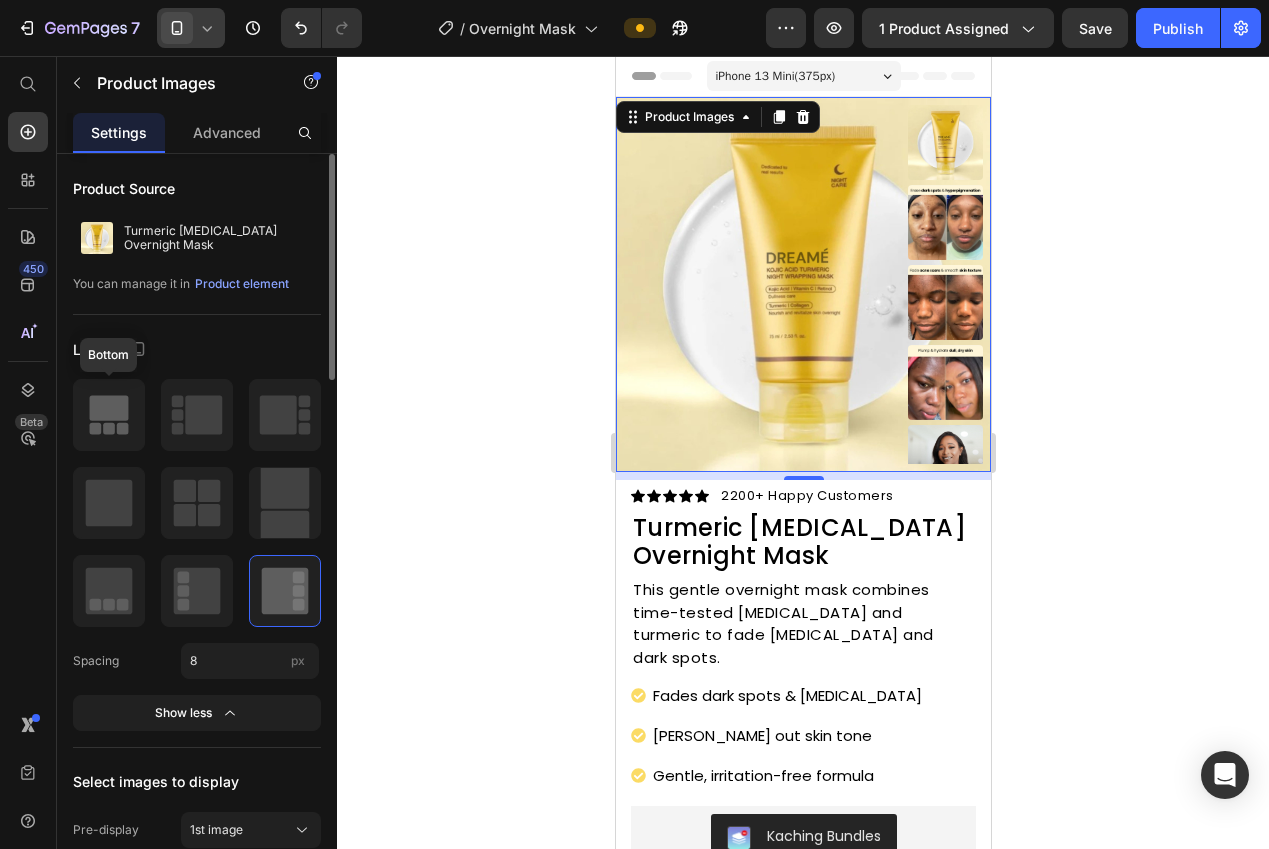 click 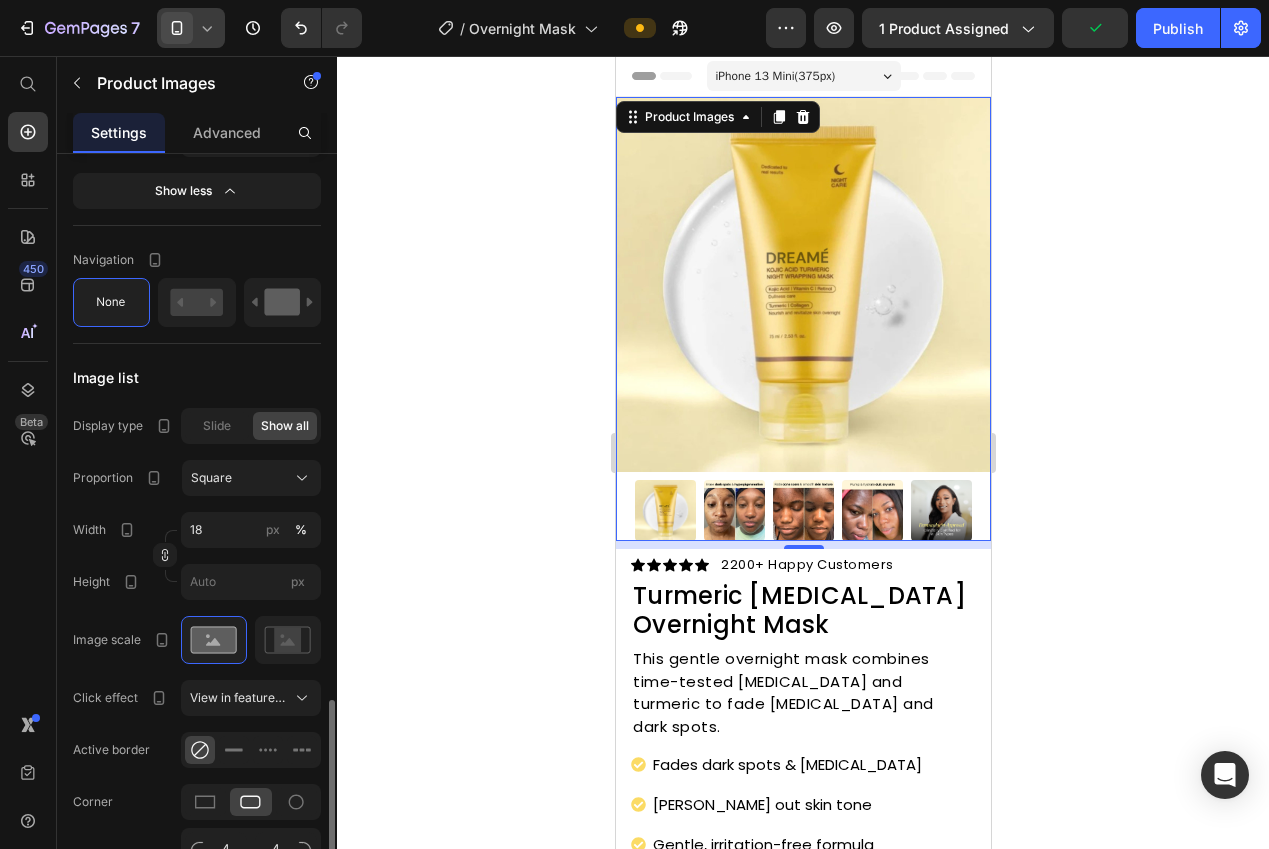 scroll, scrollTop: 1496, scrollLeft: 0, axis: vertical 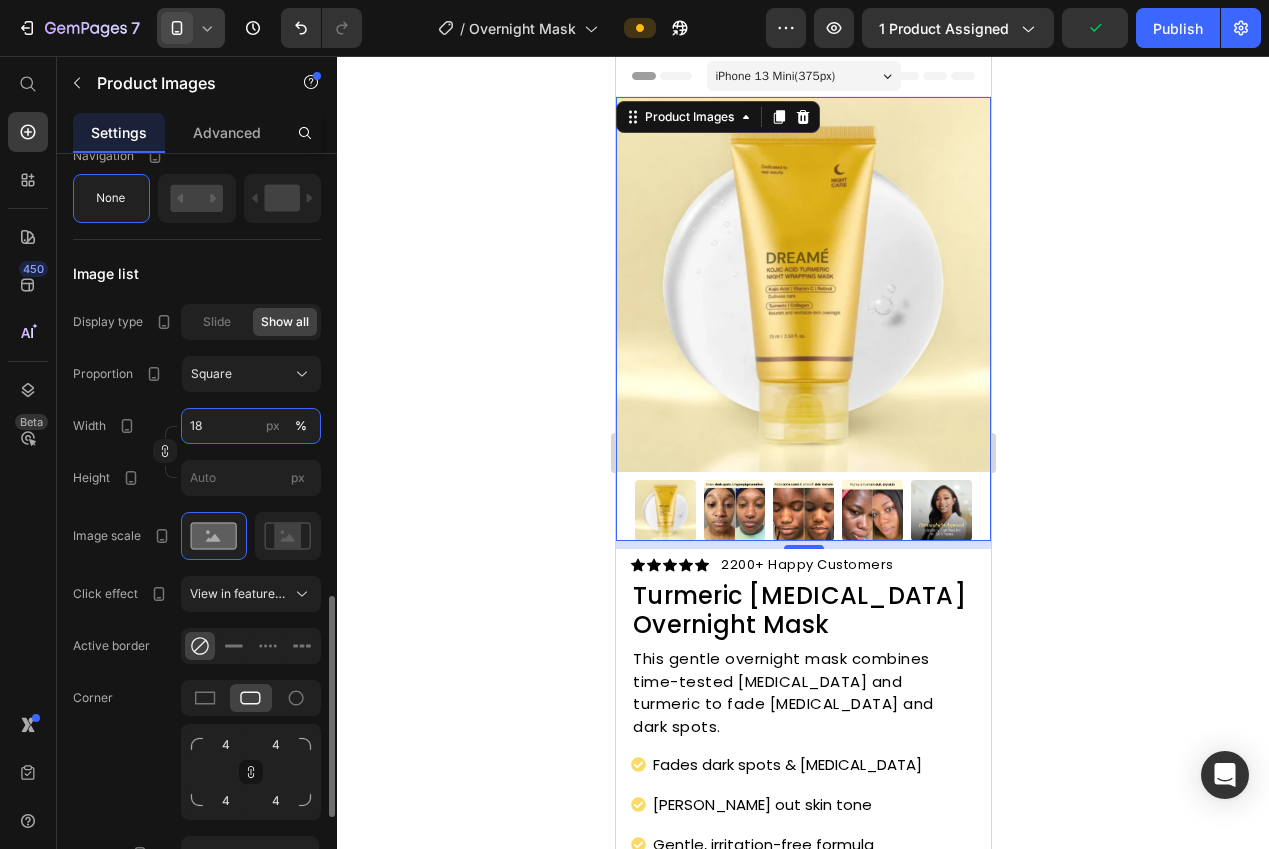 click on "18" at bounding box center [251, 426] 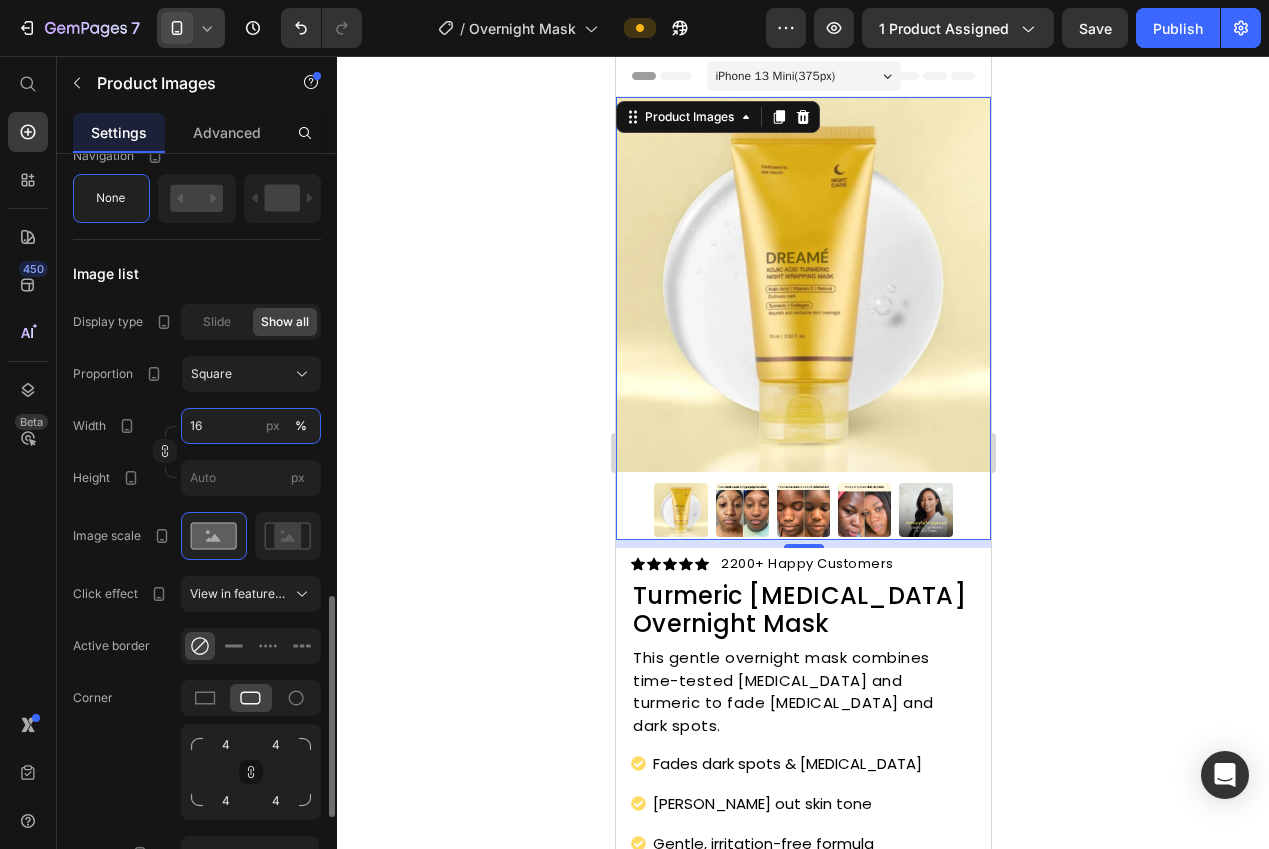 click on "16" at bounding box center [251, 426] 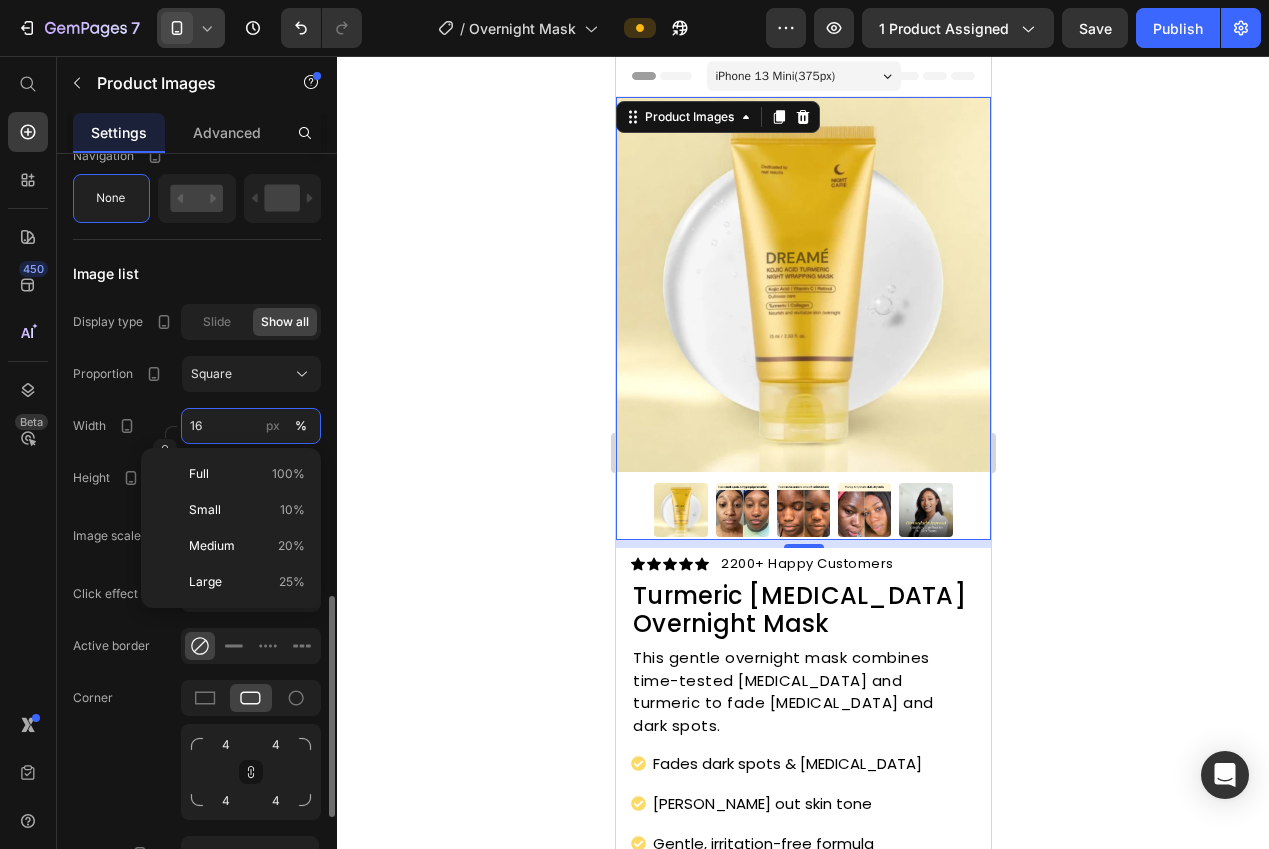 drag, startPoint x: 175, startPoint y: 427, endPoint x: 162, endPoint y: 426, distance: 13.038404 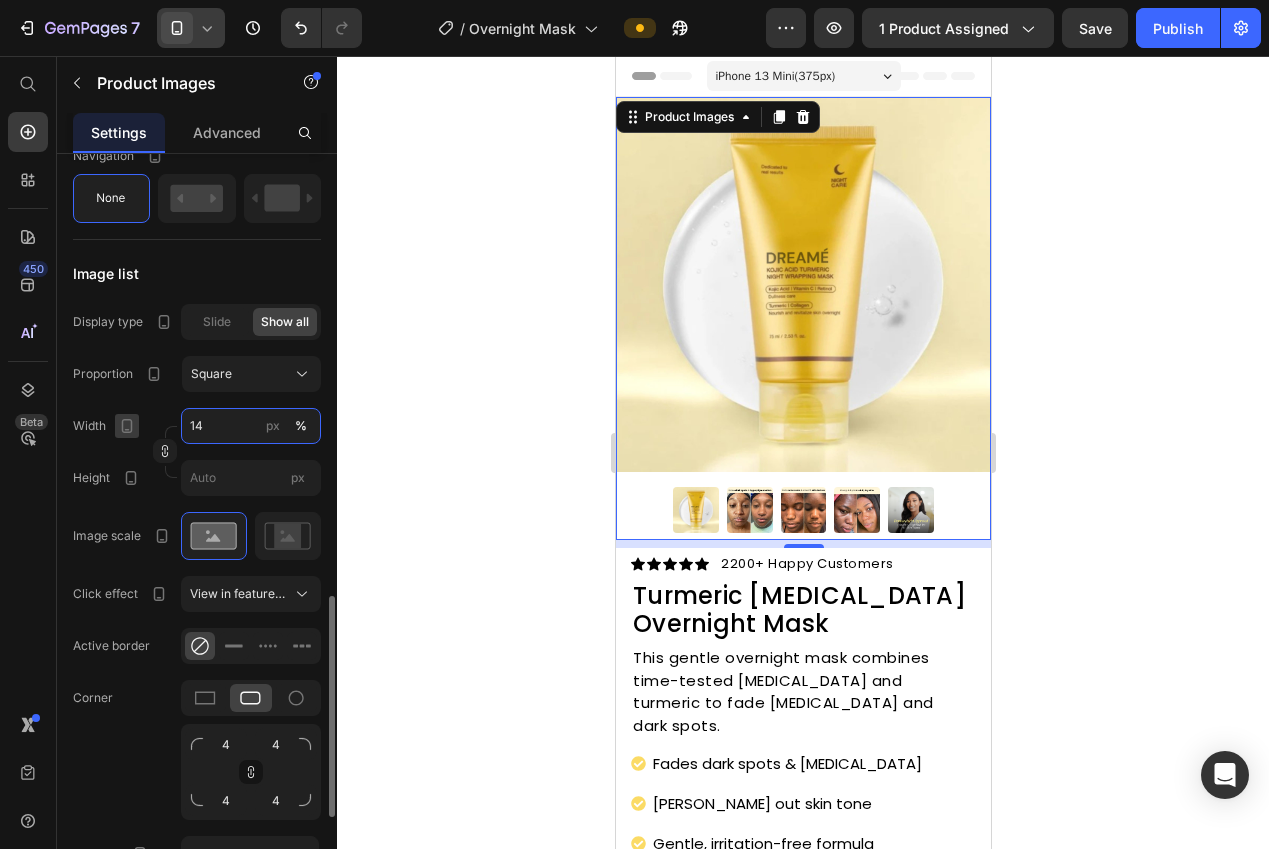 drag, startPoint x: 194, startPoint y: 423, endPoint x: 122, endPoint y: 419, distance: 72.11102 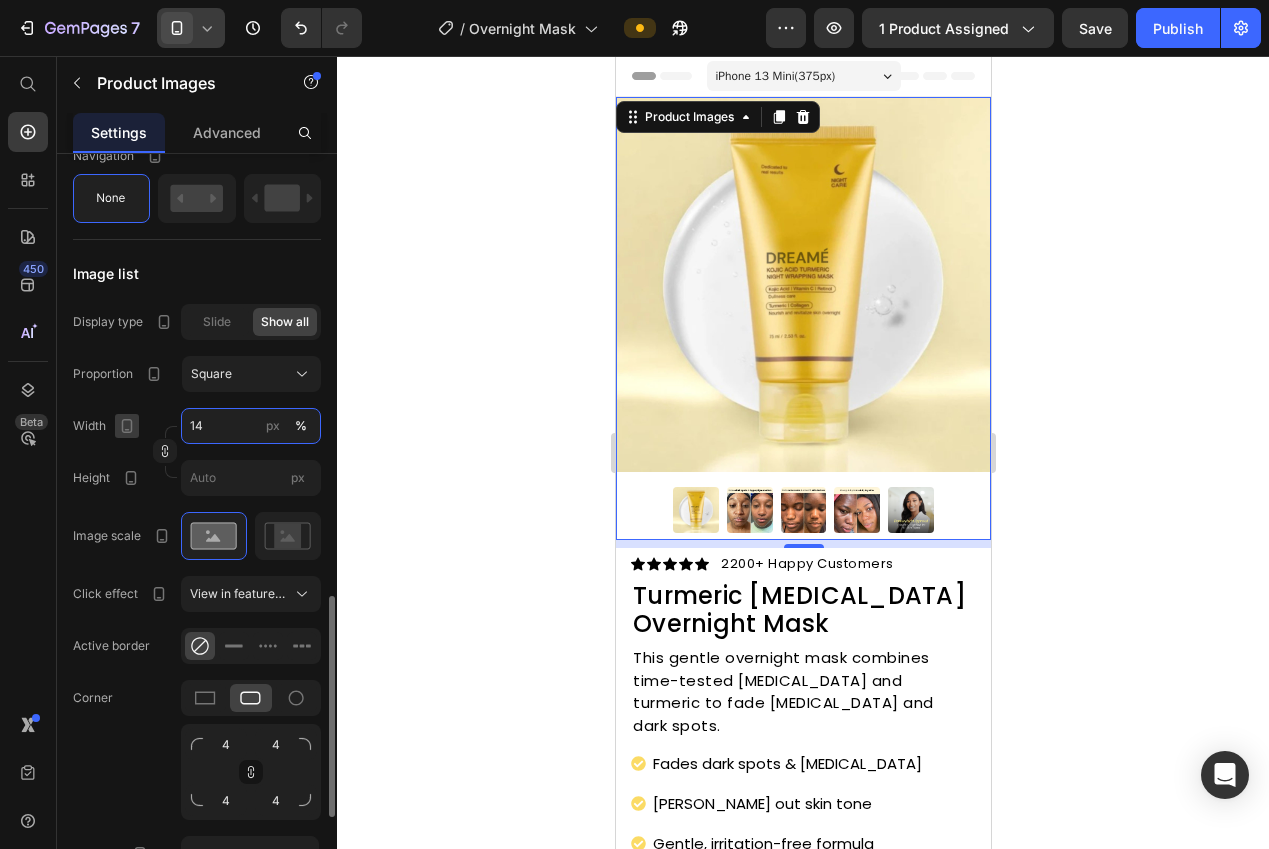 click on "Width 14 px %" at bounding box center (197, 426) 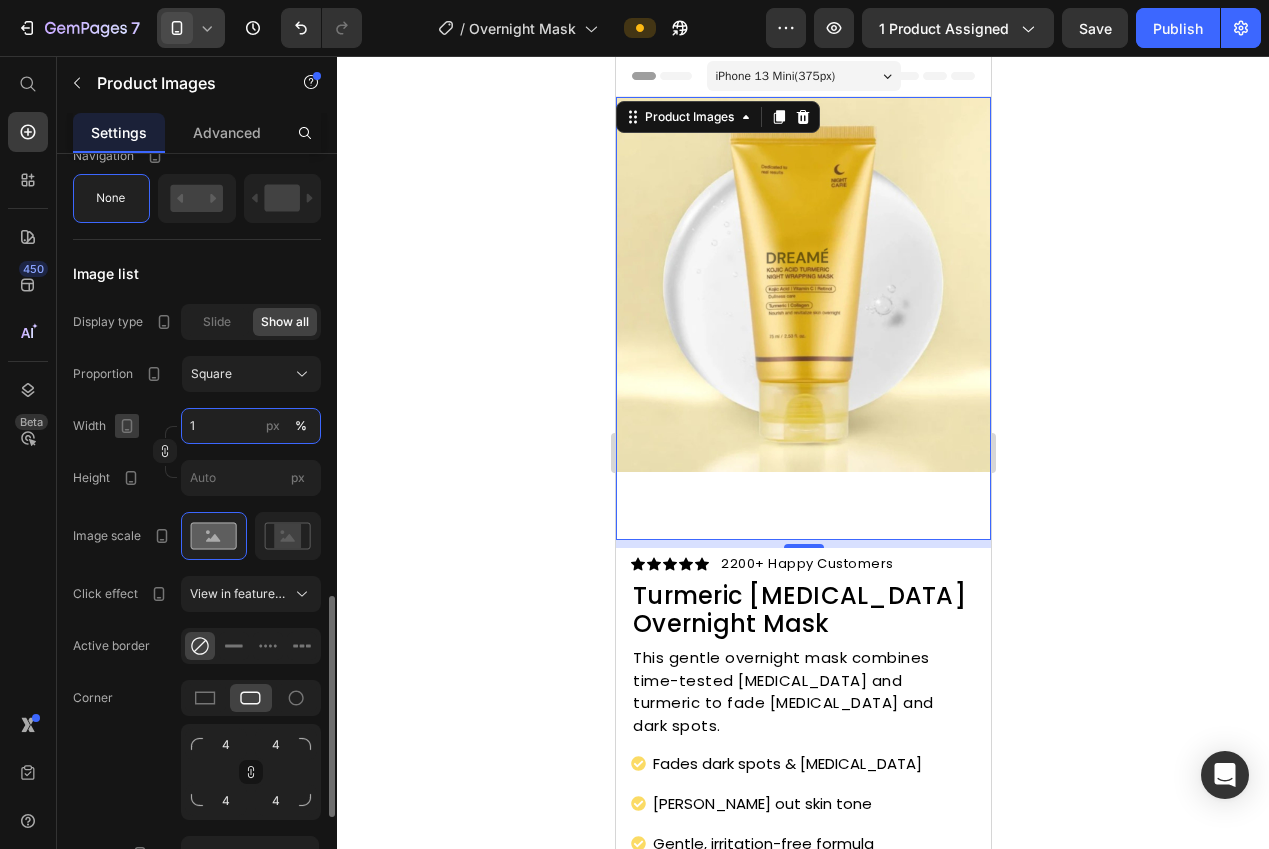 type on "17" 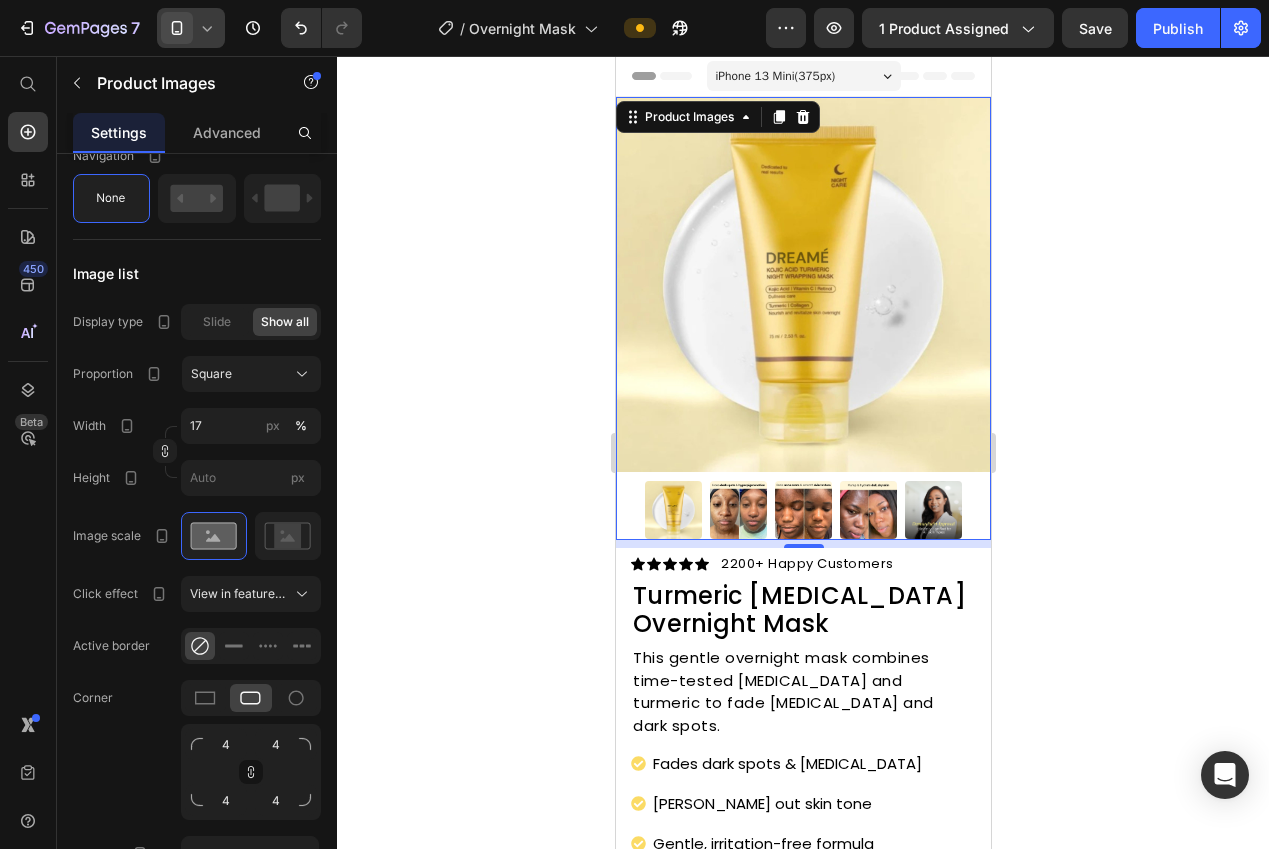 click 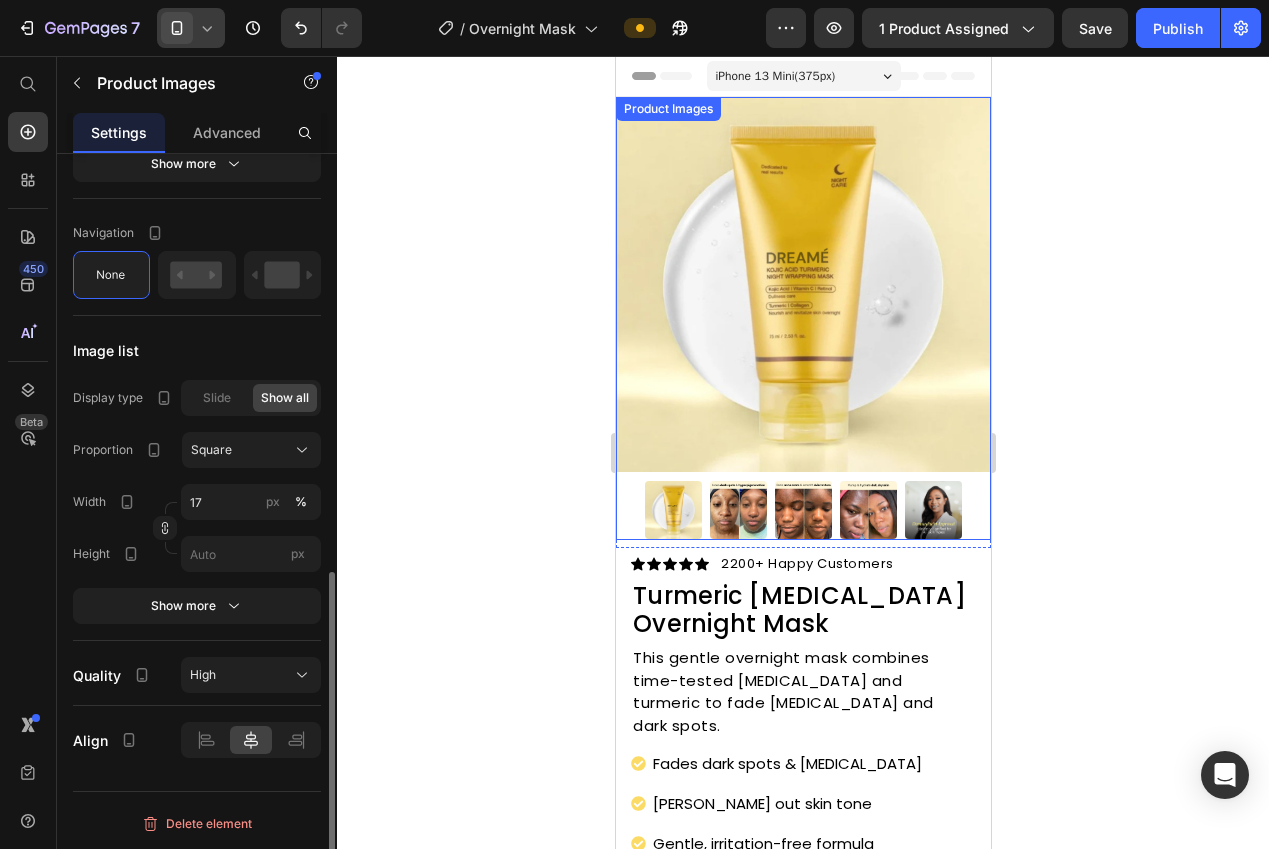 click at bounding box center (802, 284) 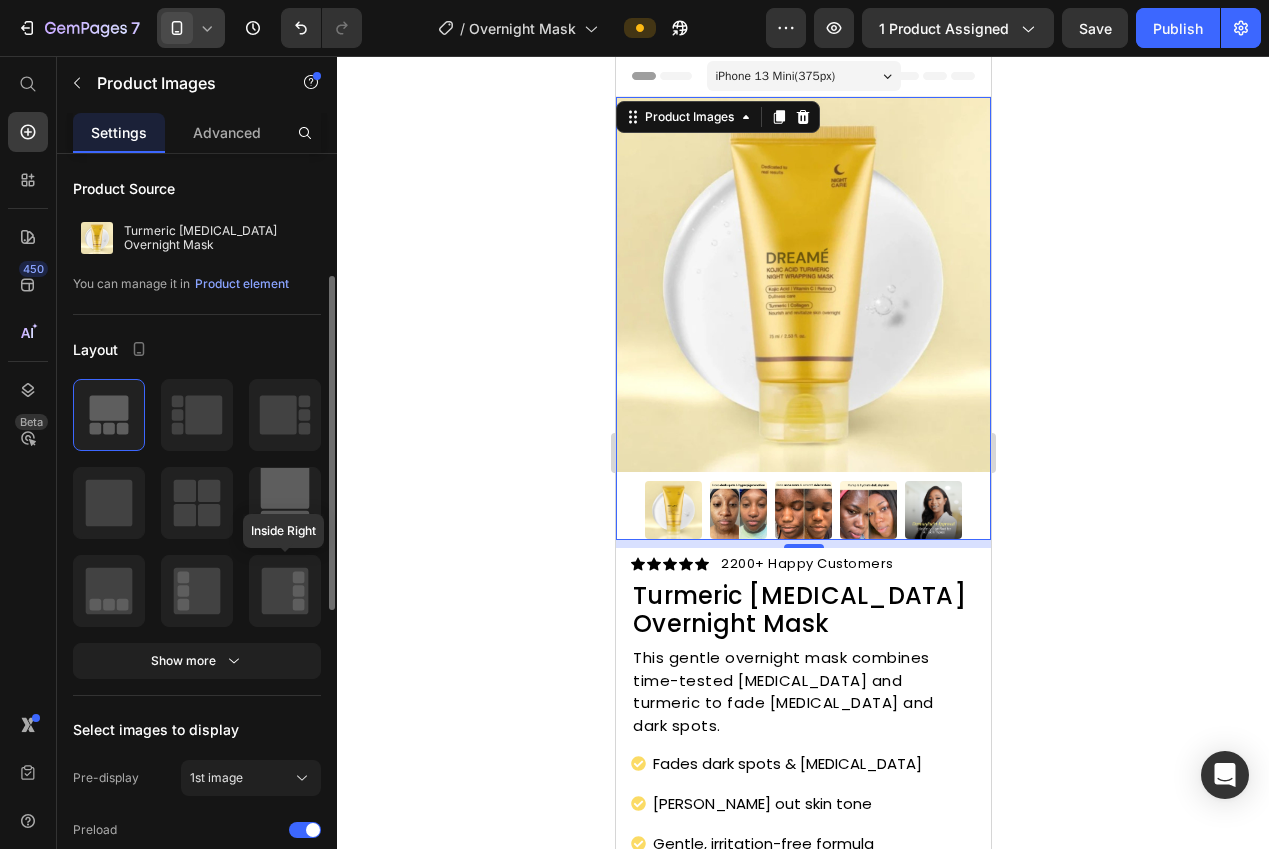 scroll, scrollTop: 234, scrollLeft: 0, axis: vertical 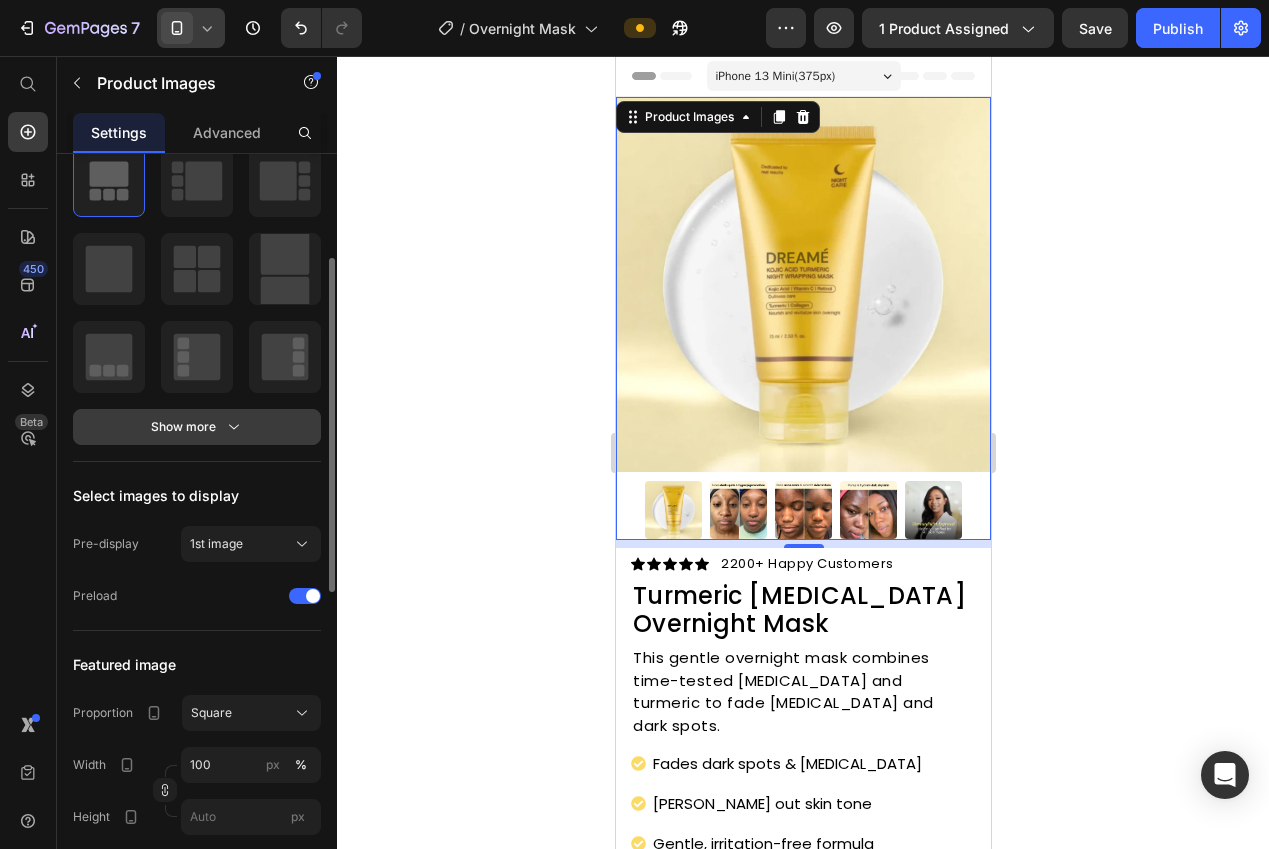 click on "Show more" at bounding box center [197, 427] 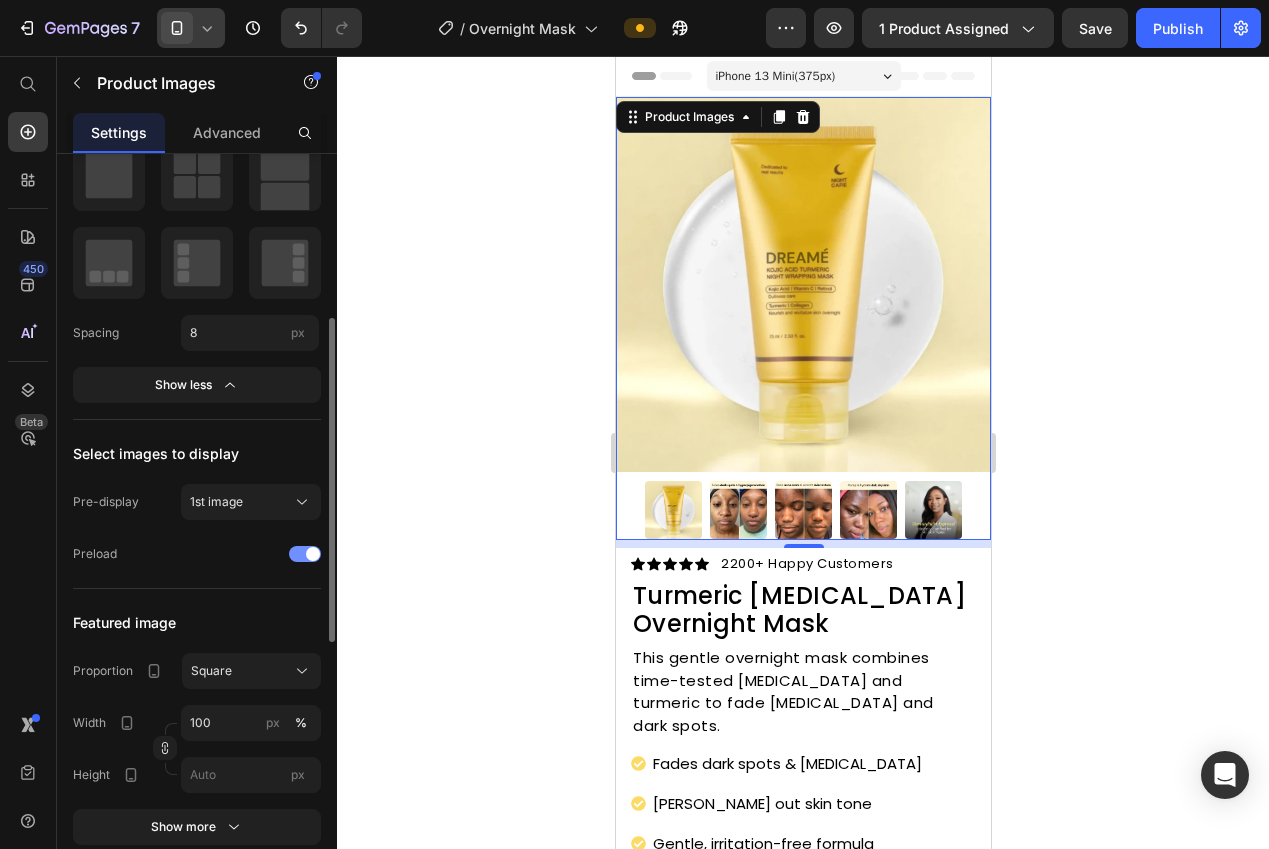 scroll, scrollTop: 431, scrollLeft: 0, axis: vertical 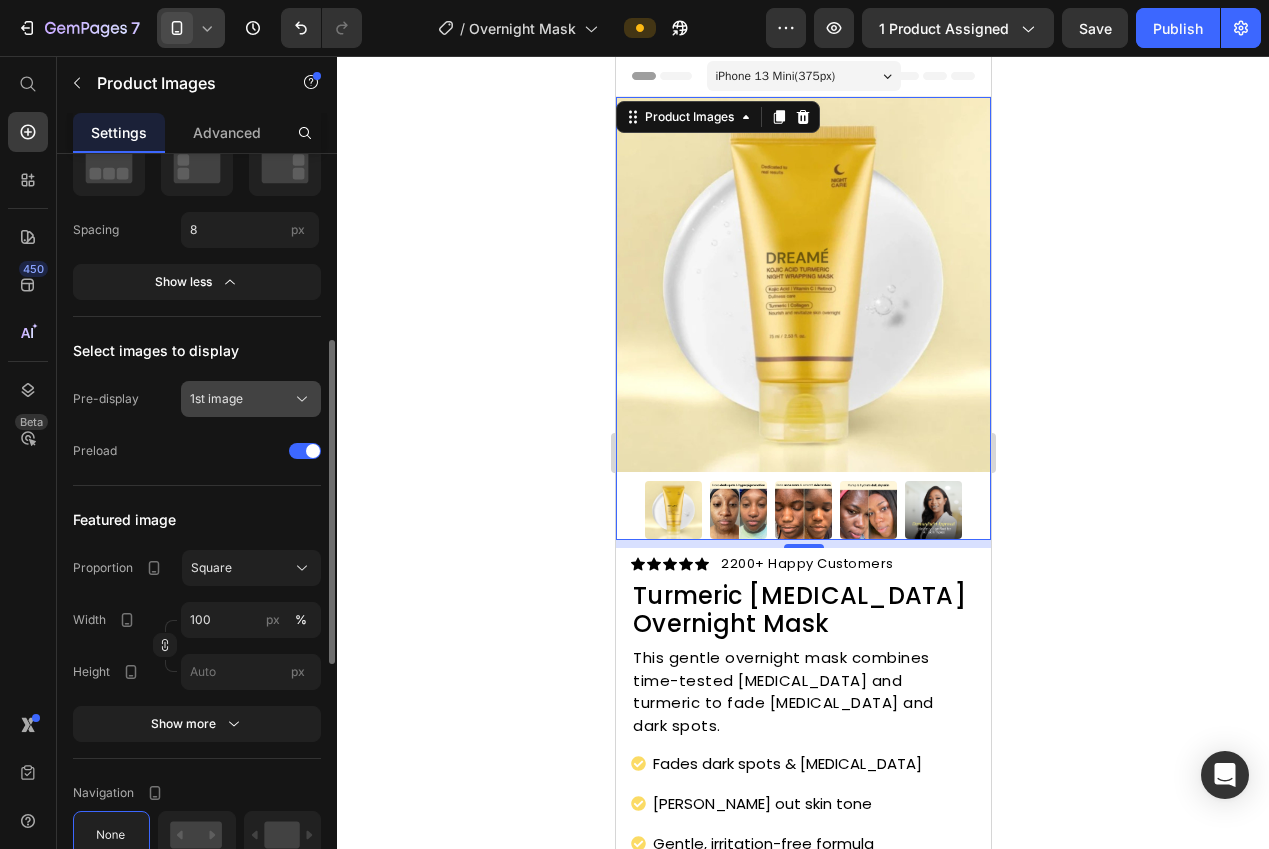click on "1st image" 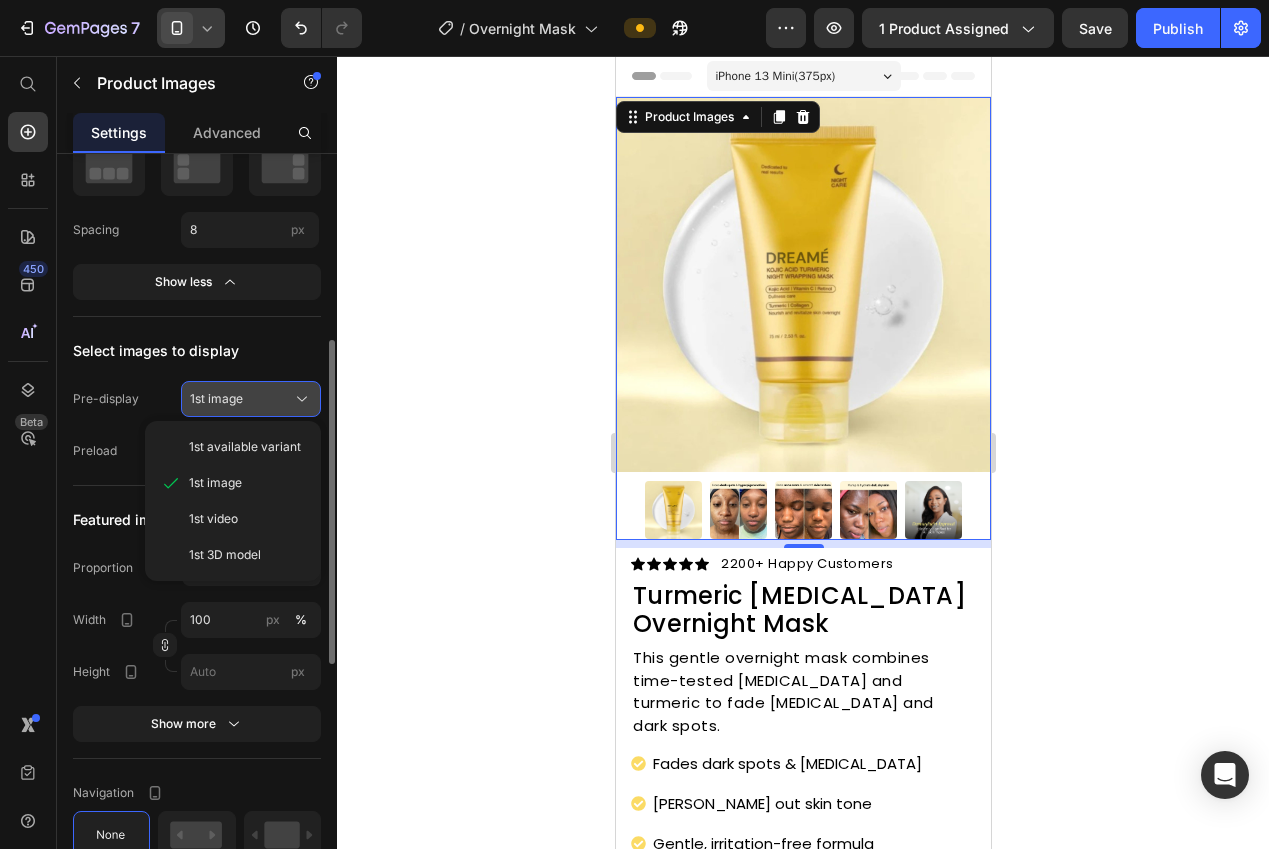 click on "1st image" 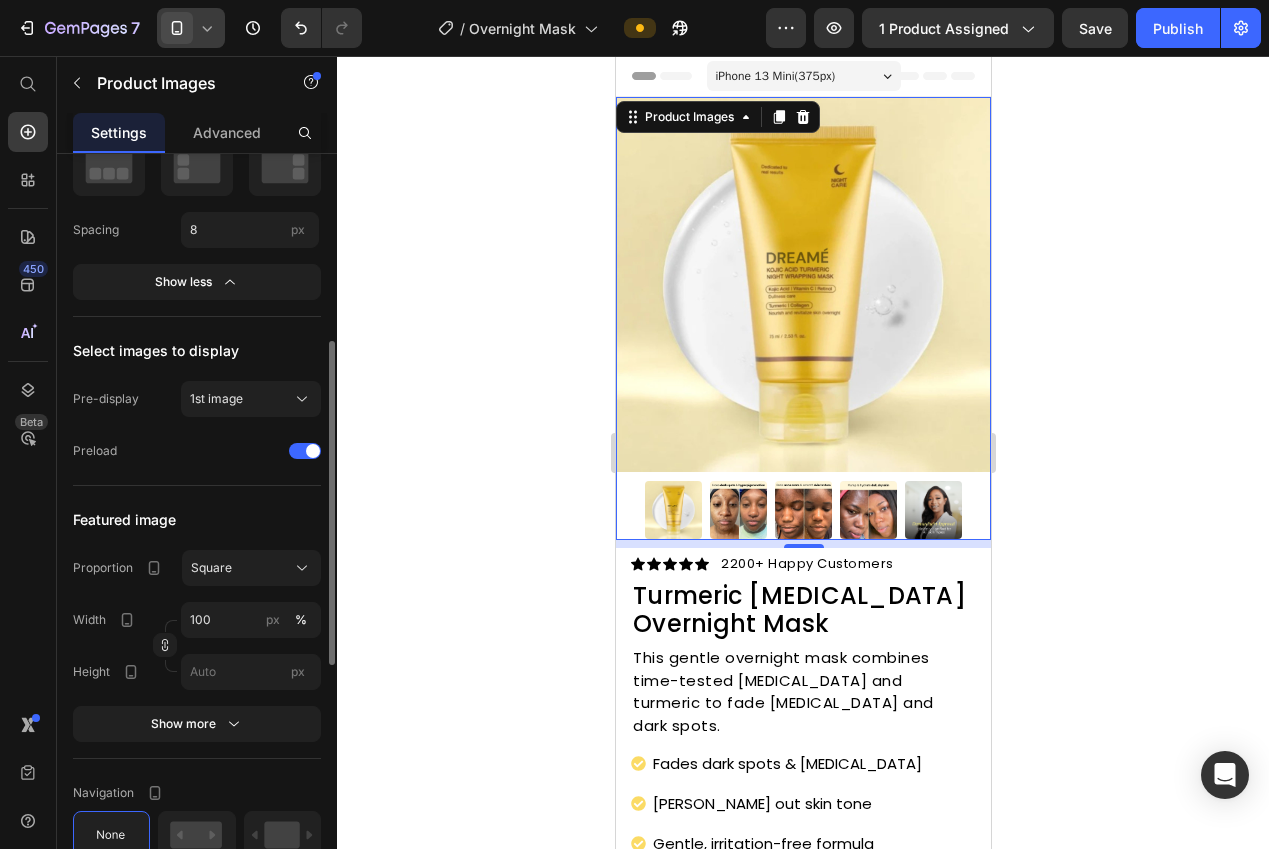 scroll, scrollTop: 502, scrollLeft: 0, axis: vertical 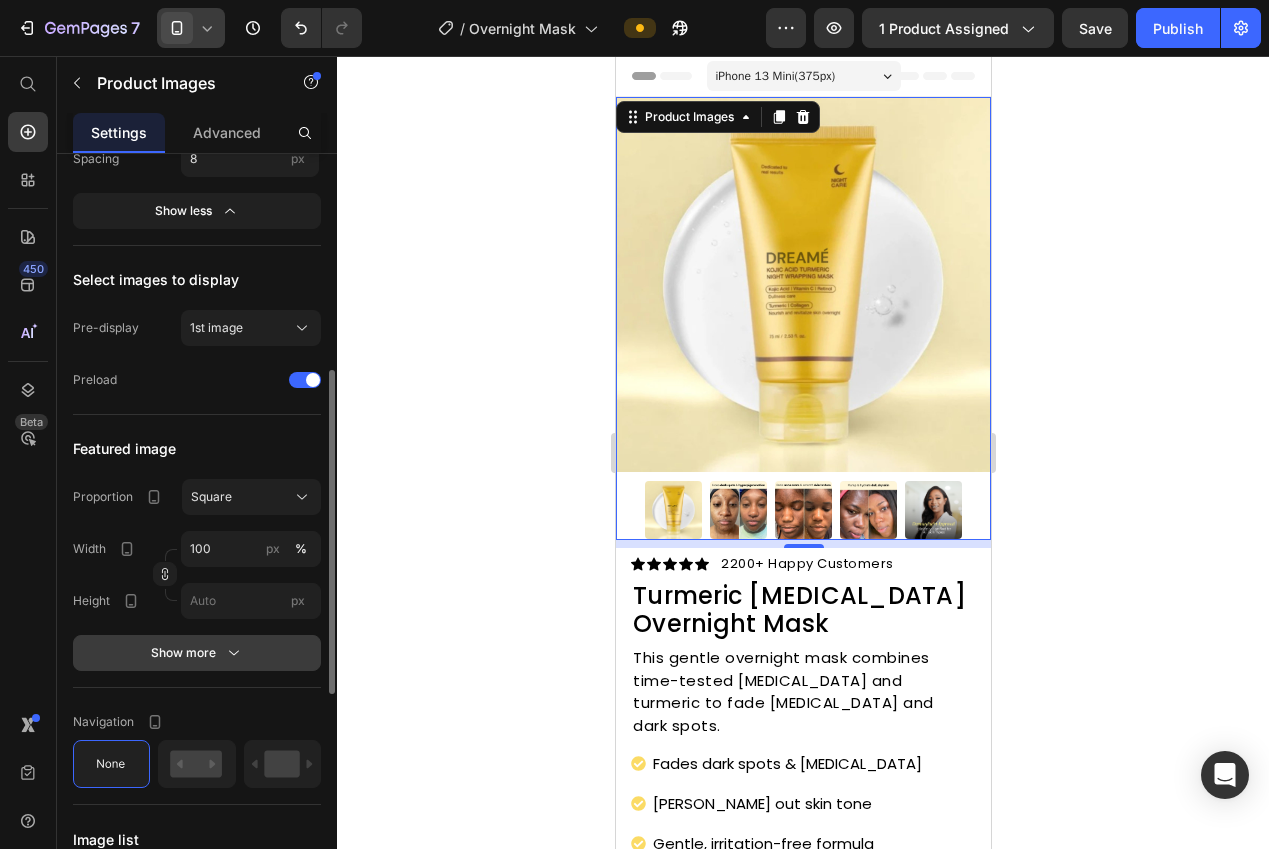 click on "Show more" at bounding box center [197, 653] 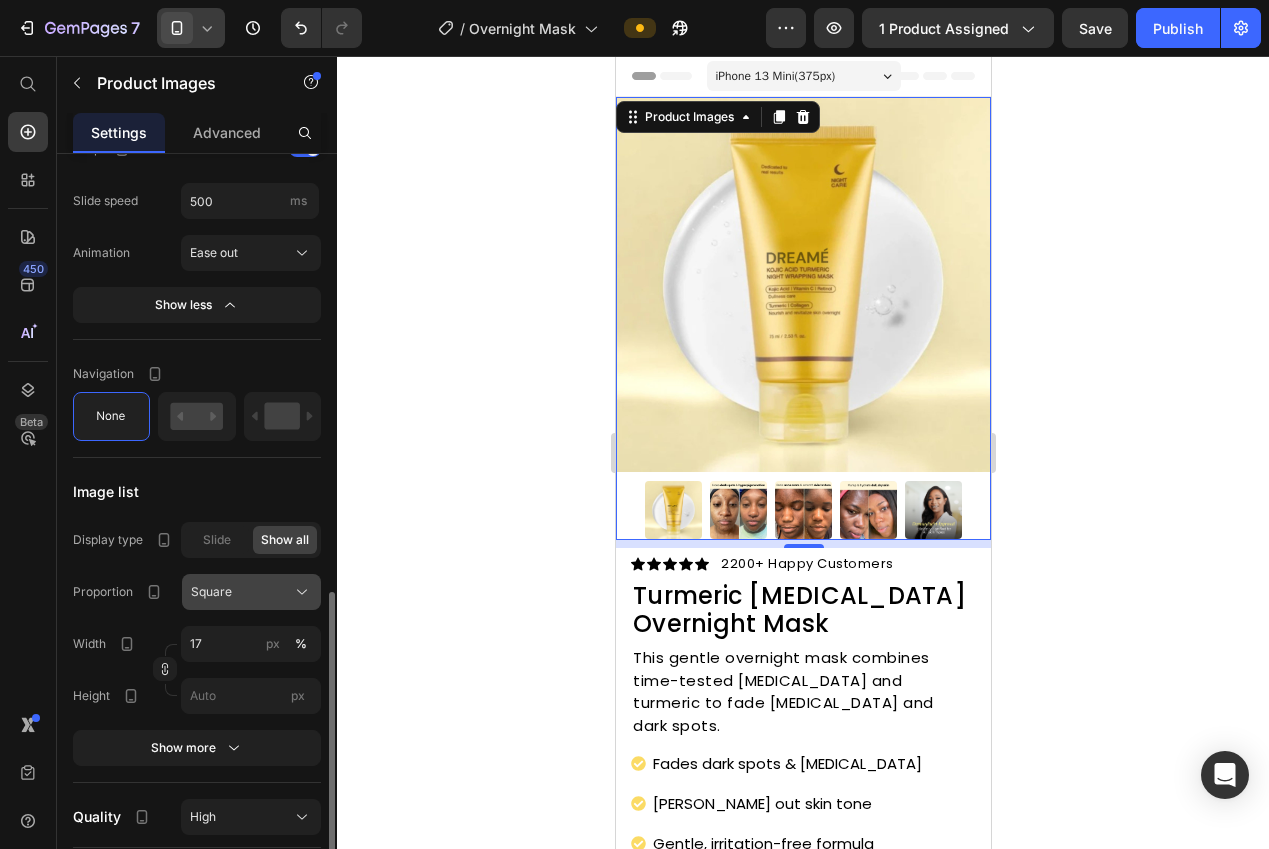 scroll, scrollTop: 1279, scrollLeft: 0, axis: vertical 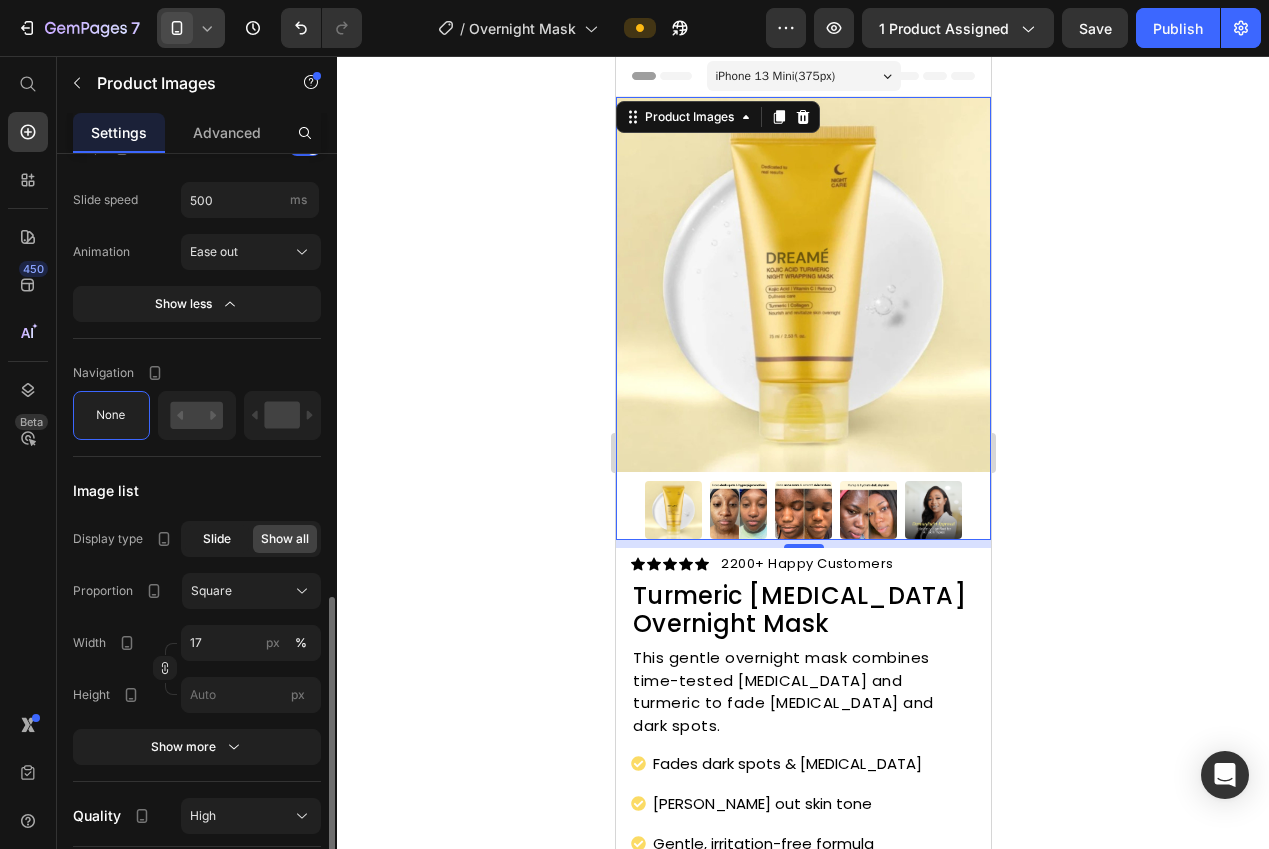 click on "Slide" 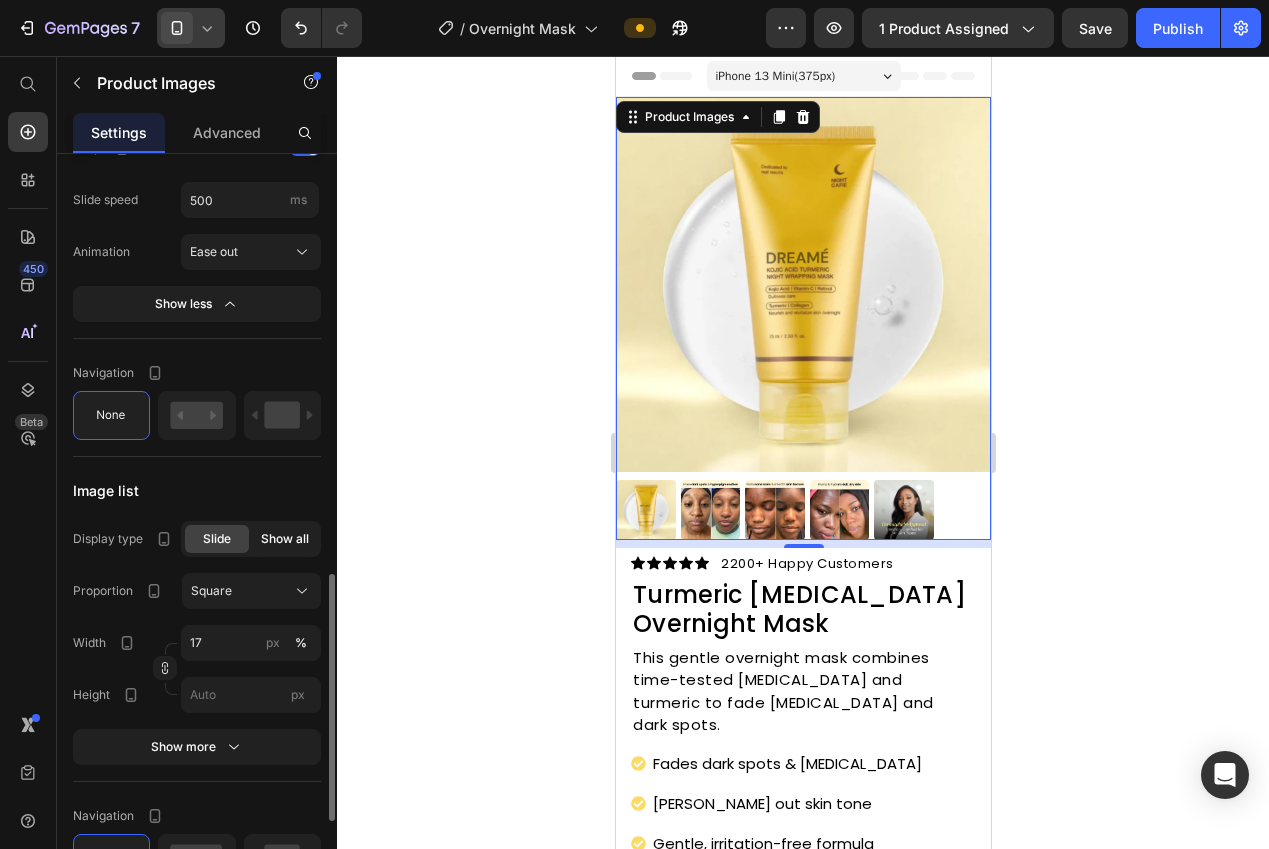 click on "Show all" 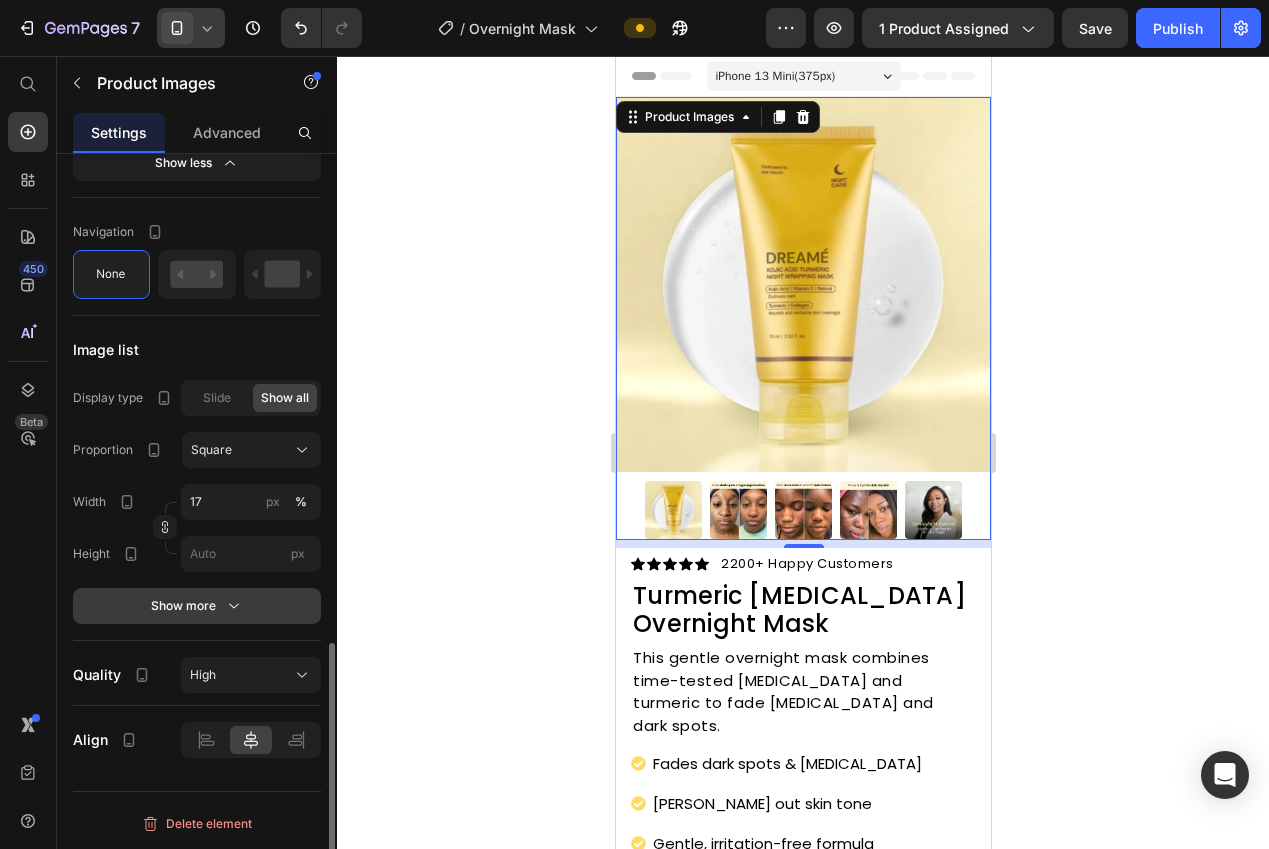 scroll, scrollTop: 1418, scrollLeft: 0, axis: vertical 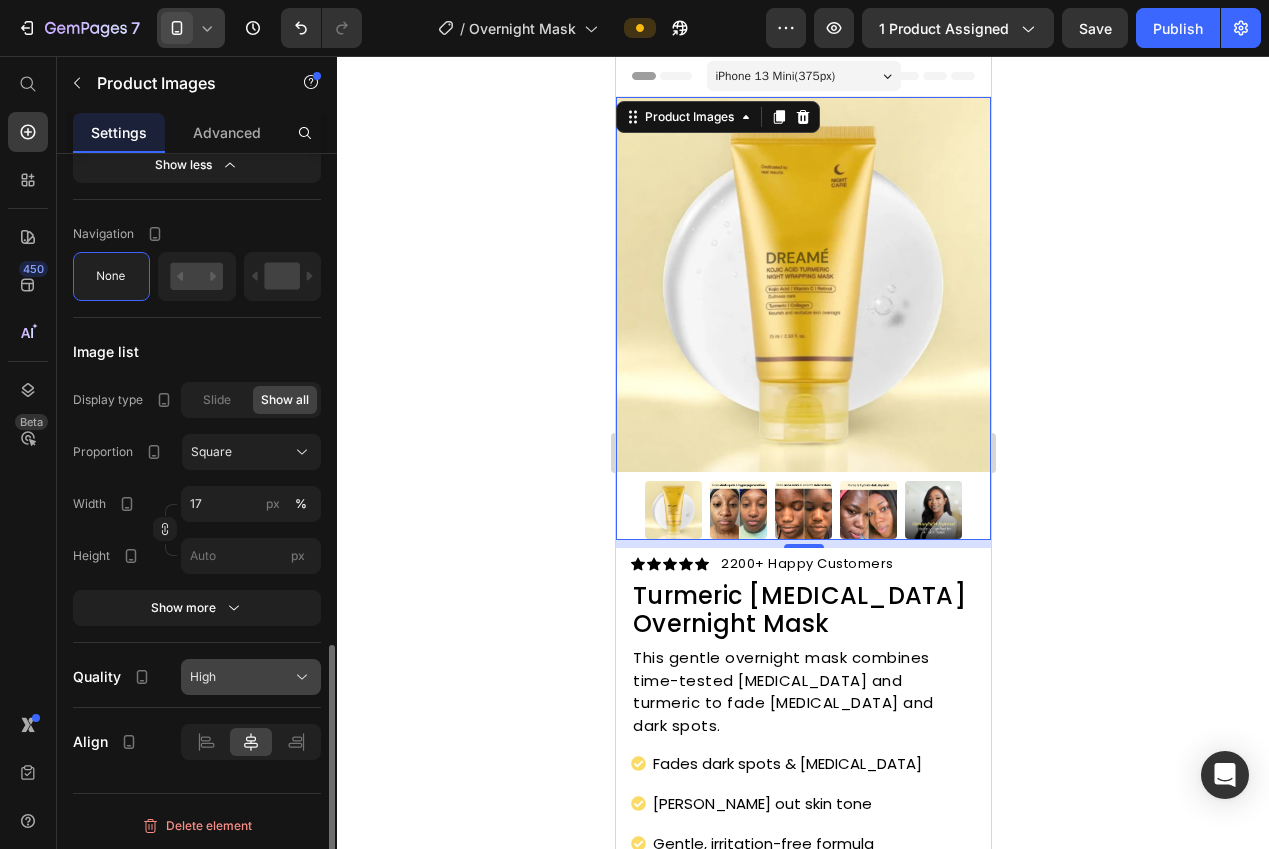 click on "High" 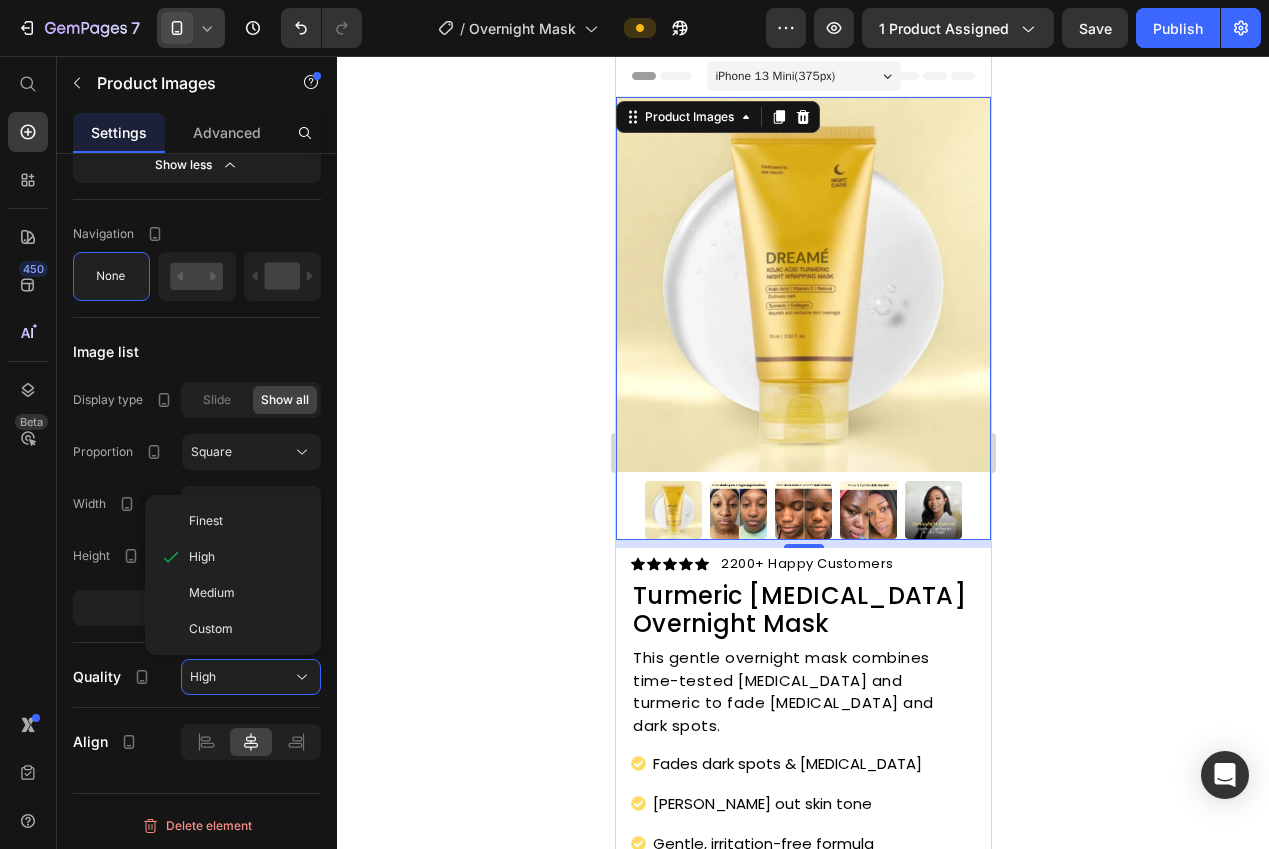 click 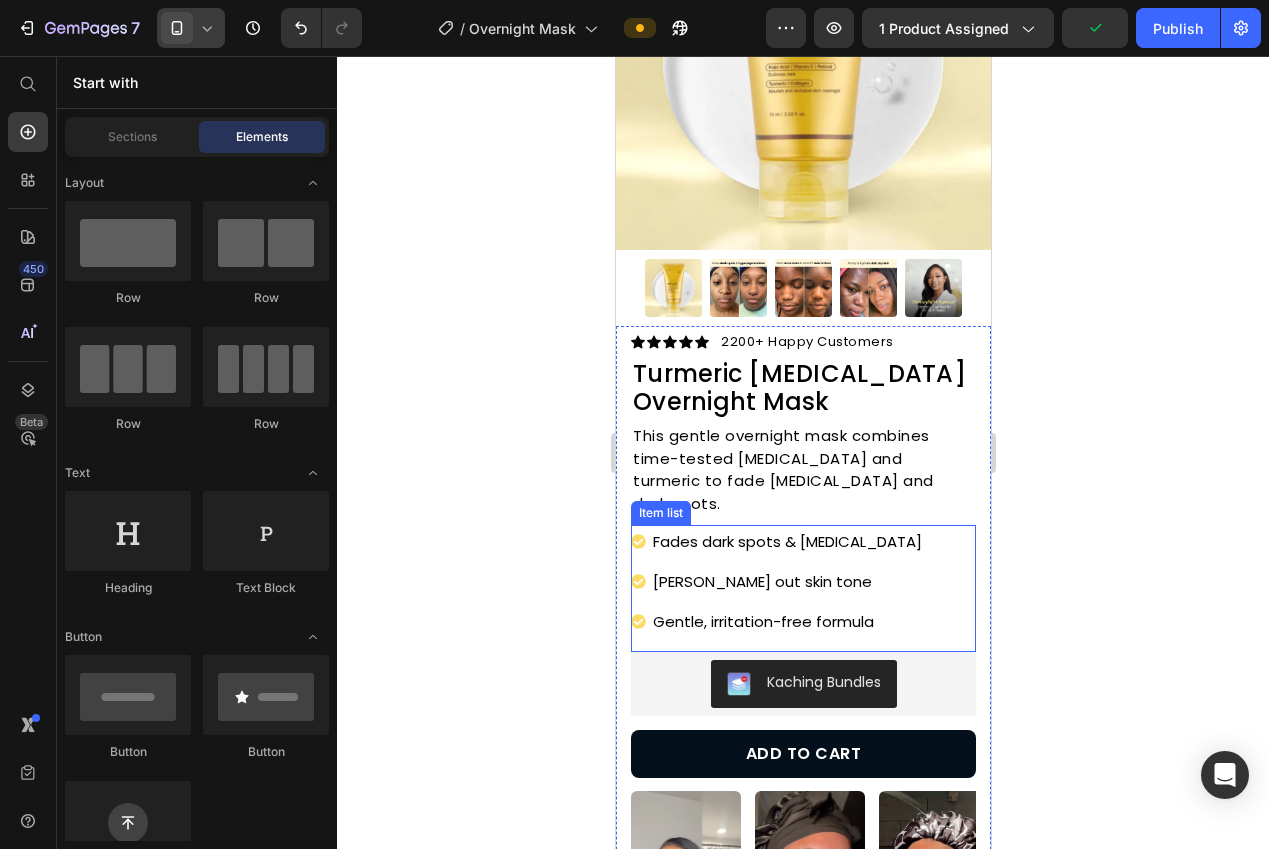 scroll, scrollTop: 0, scrollLeft: 0, axis: both 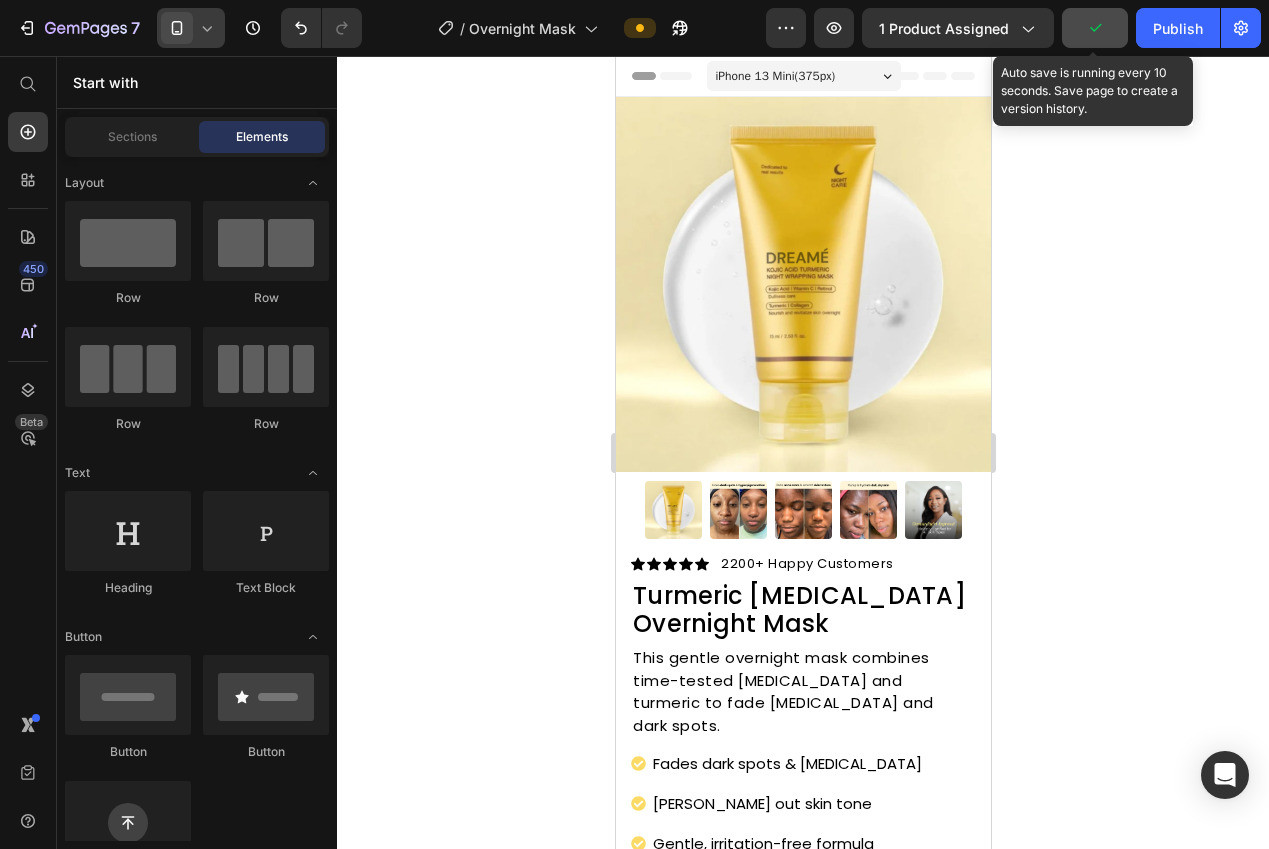 click 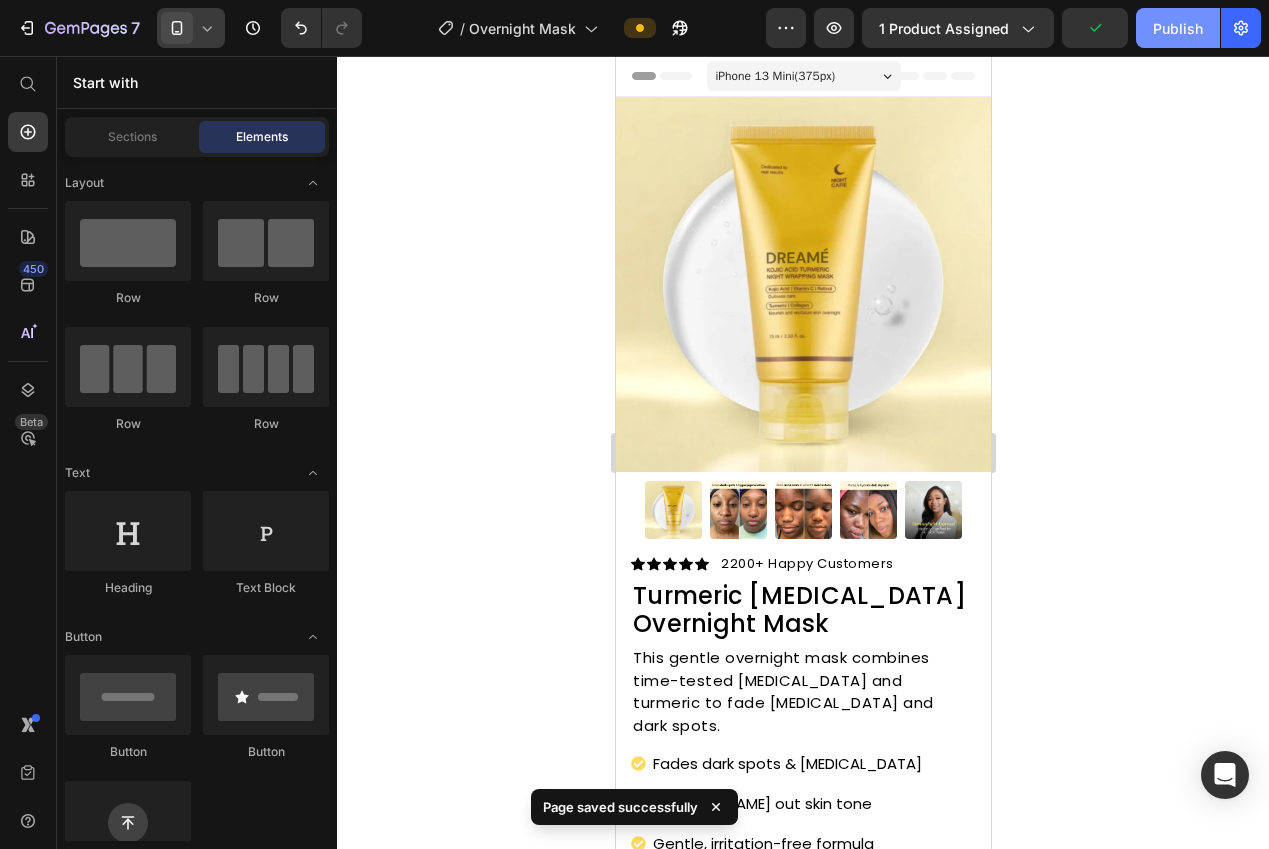 click on "Publish" 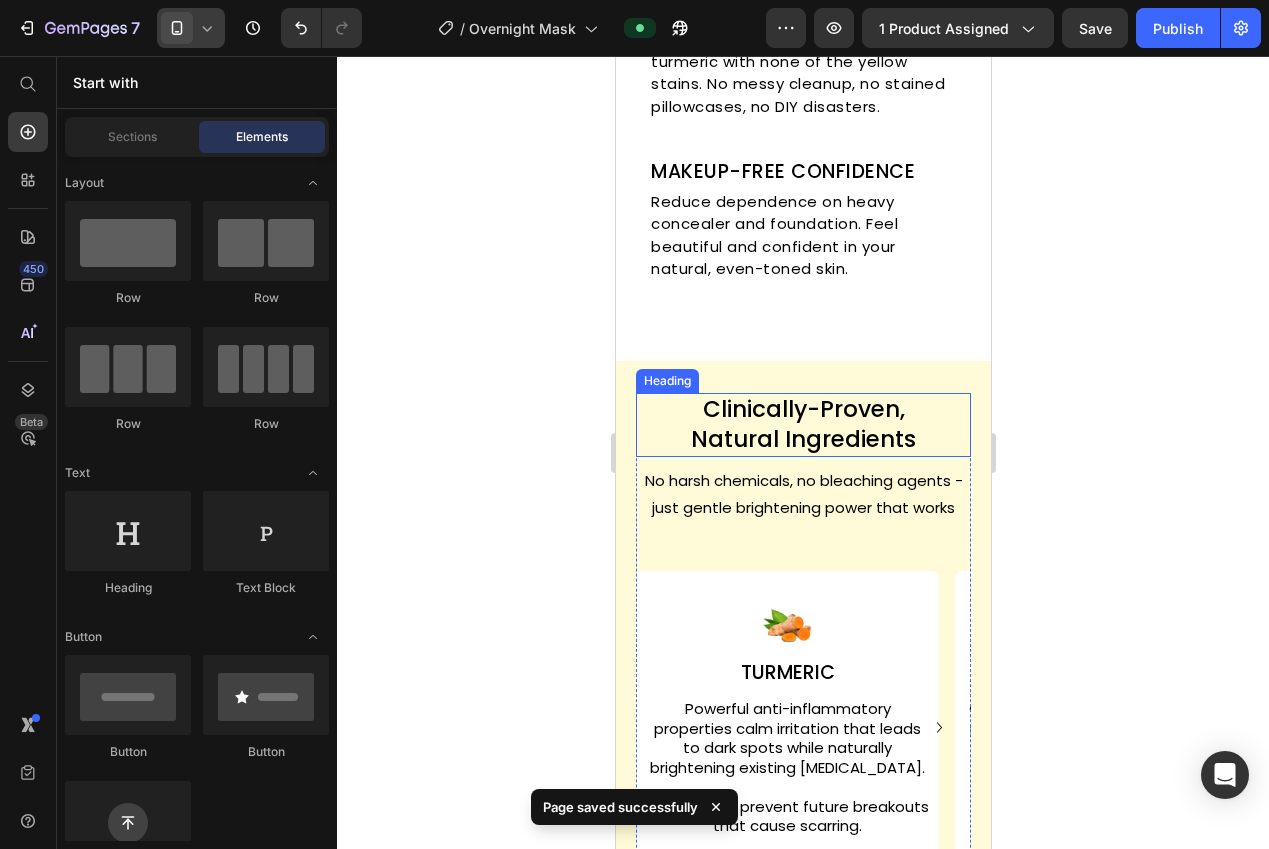 scroll, scrollTop: 0, scrollLeft: 0, axis: both 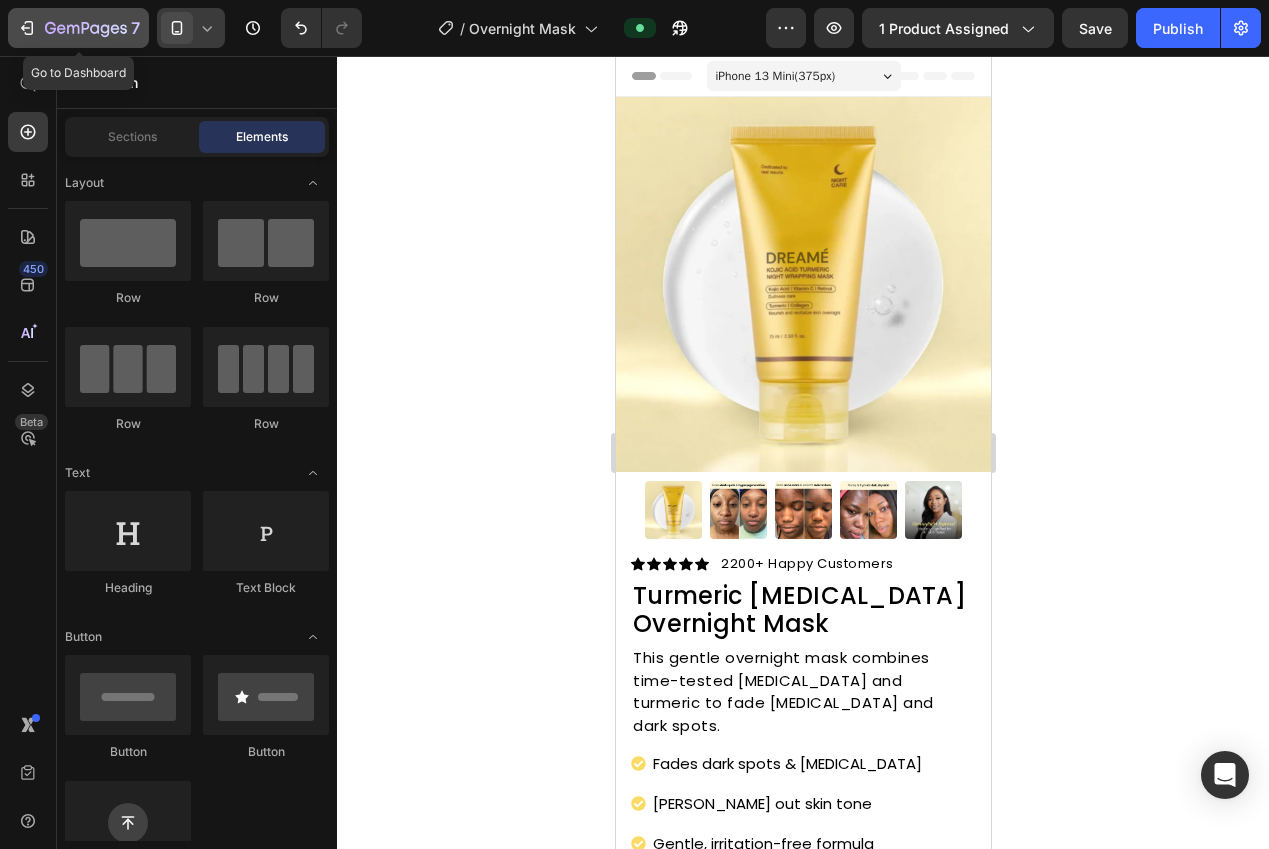 click 